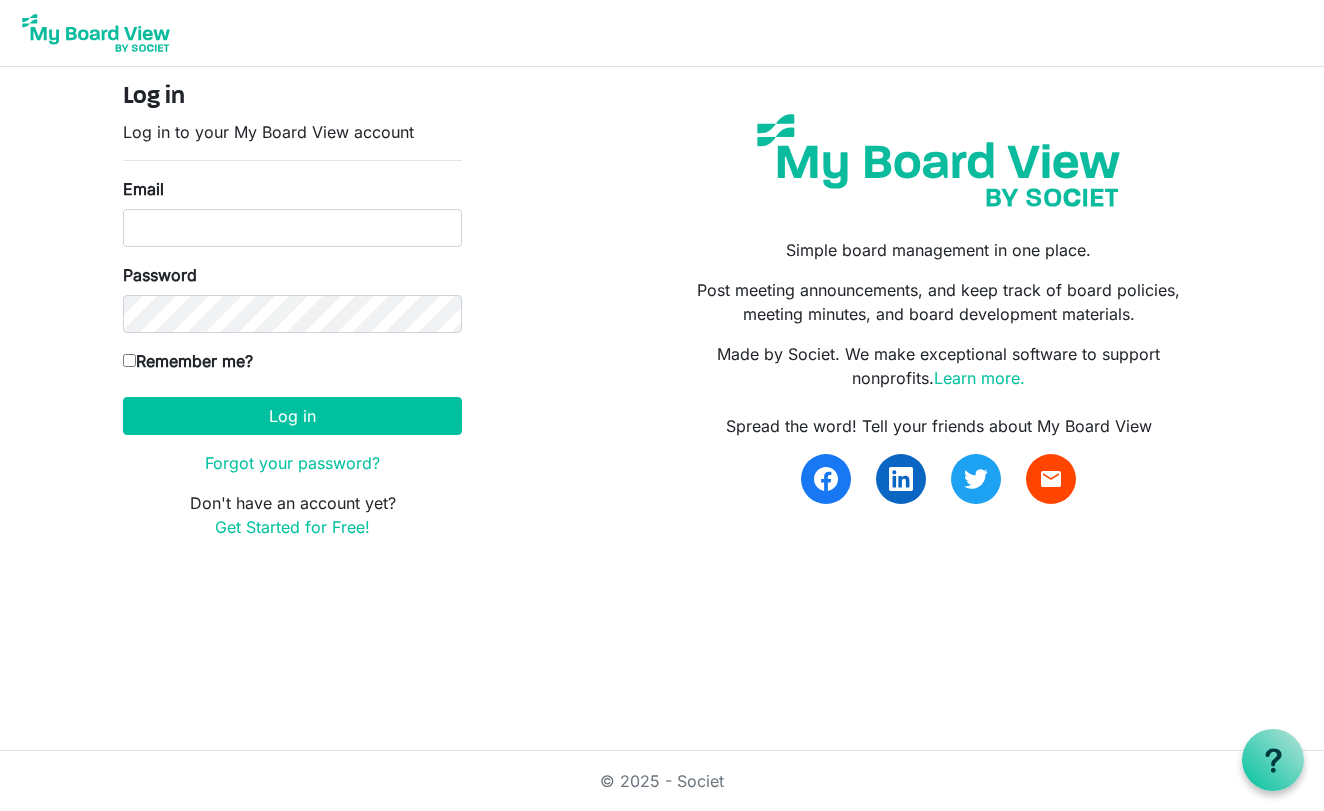 scroll, scrollTop: 0, scrollLeft: 0, axis: both 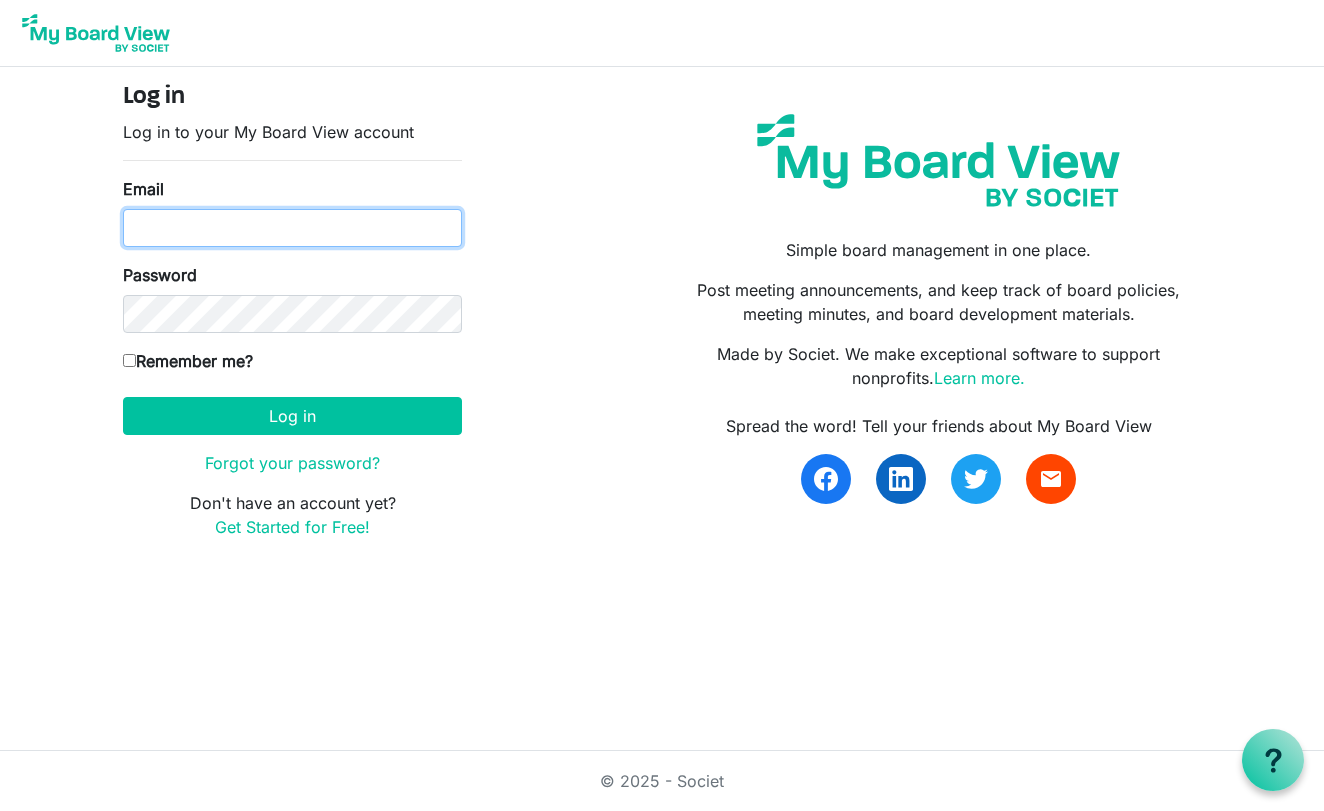 type on "merzm13@gmail.com" 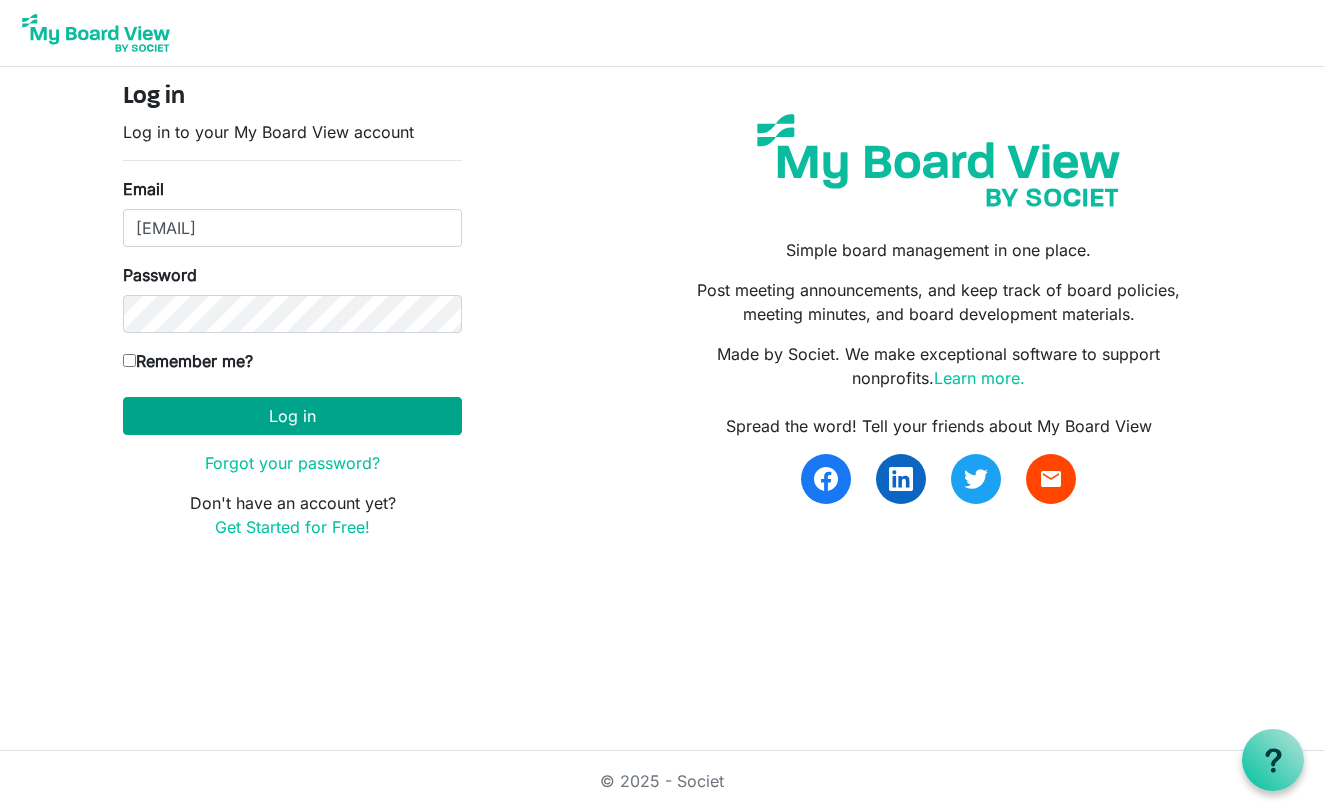 click on "Log in" at bounding box center (292, 416) 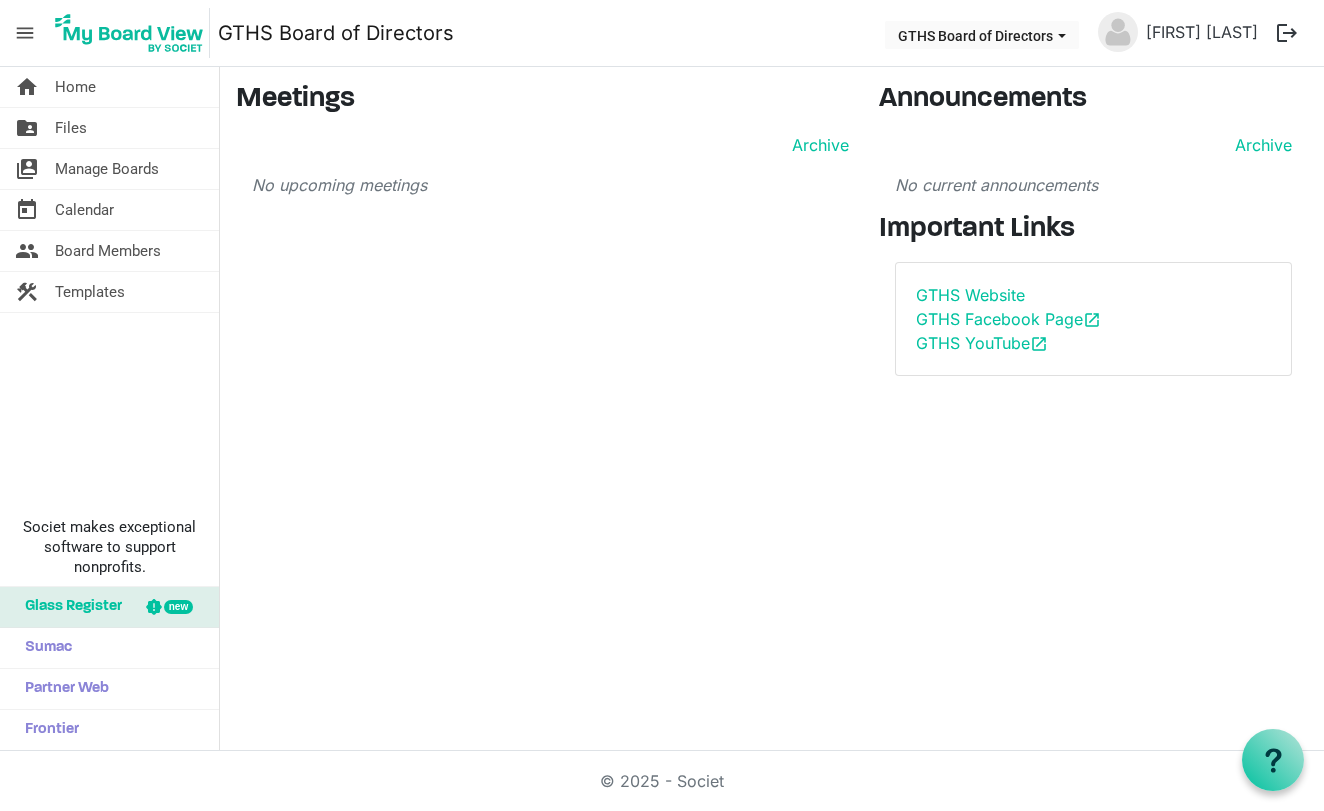 scroll, scrollTop: 0, scrollLeft: 0, axis: both 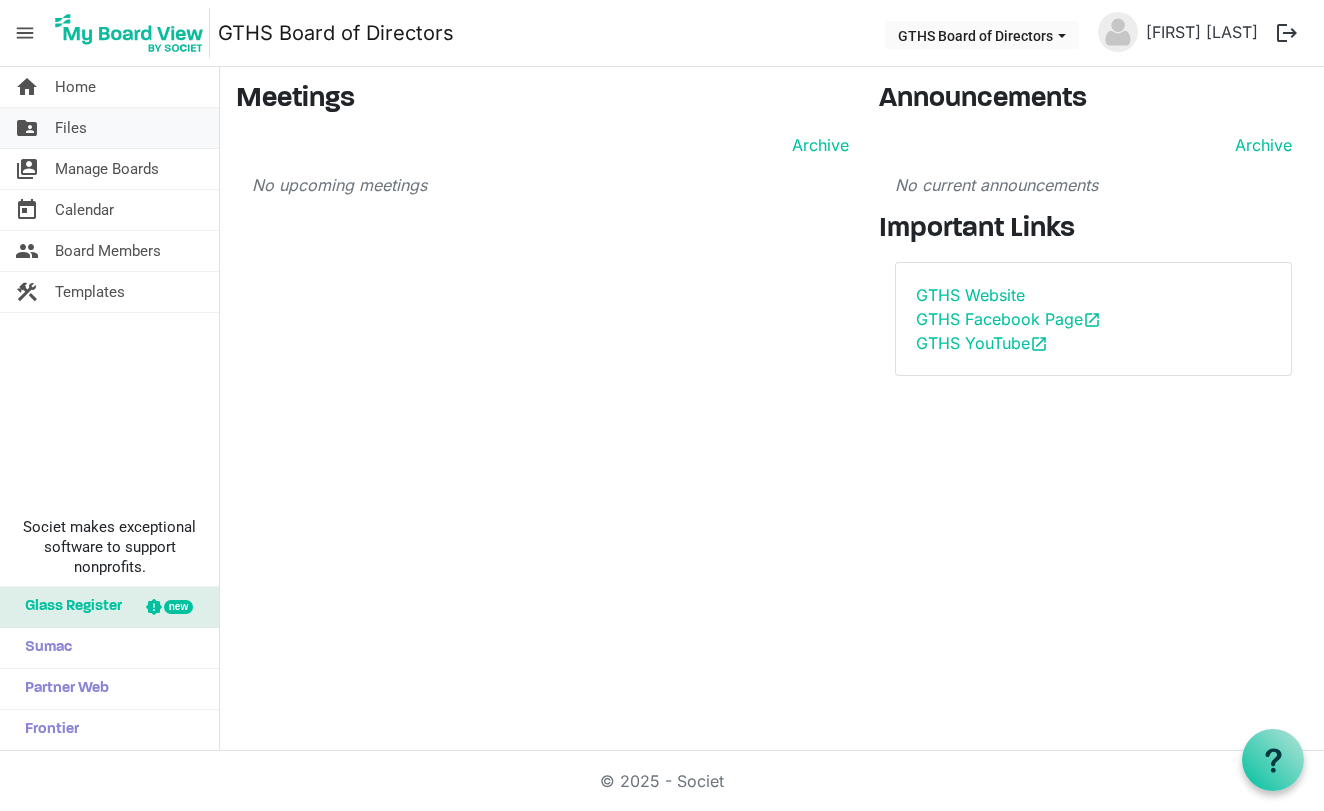 click on "Files" at bounding box center (71, 128) 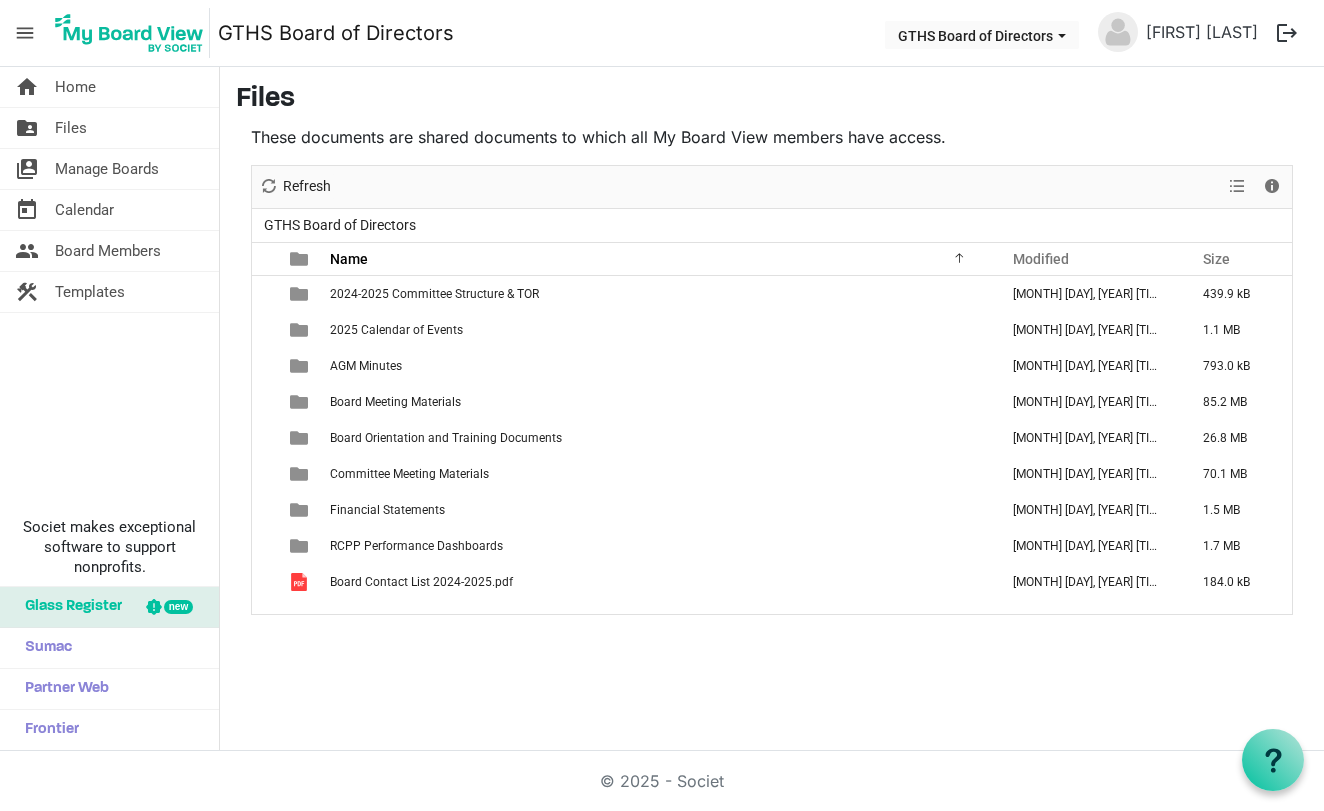 scroll, scrollTop: 0, scrollLeft: 0, axis: both 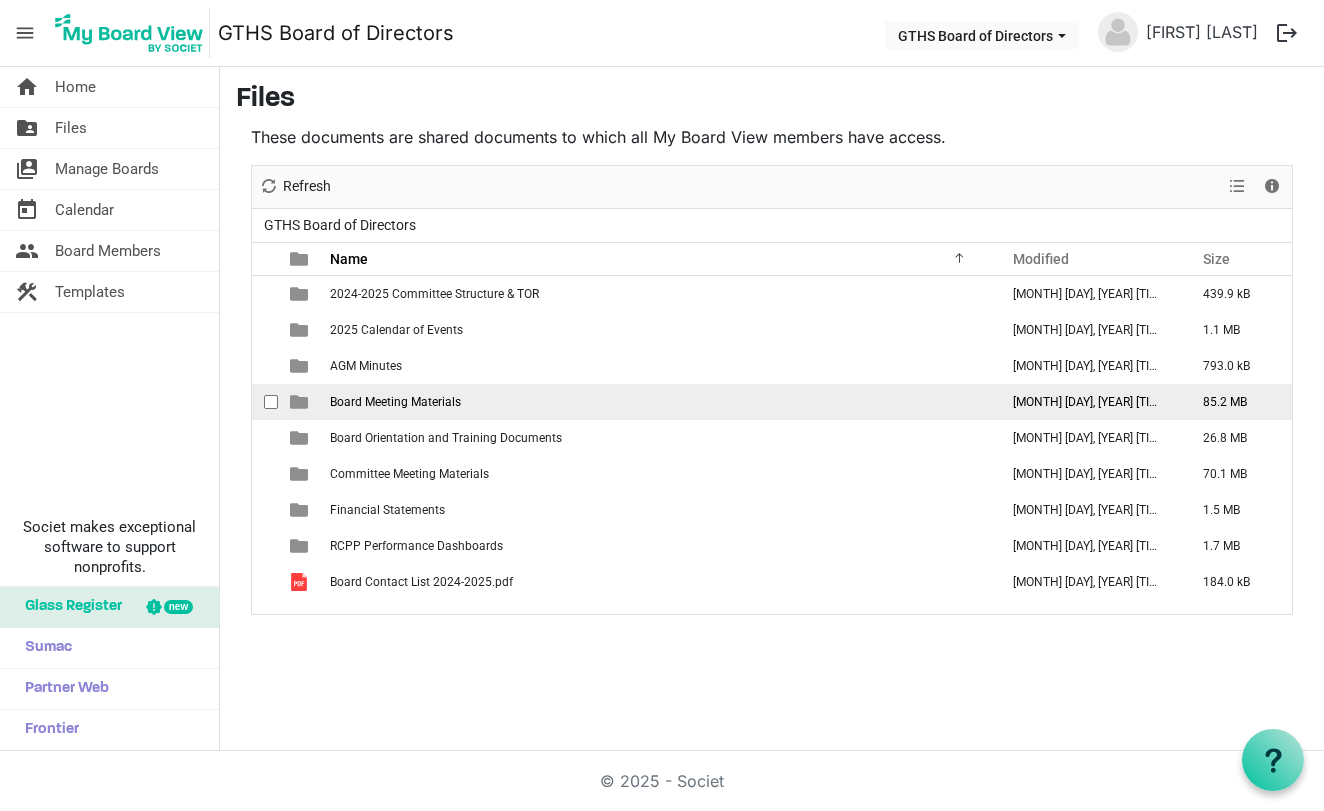 click at bounding box center (299, 402) 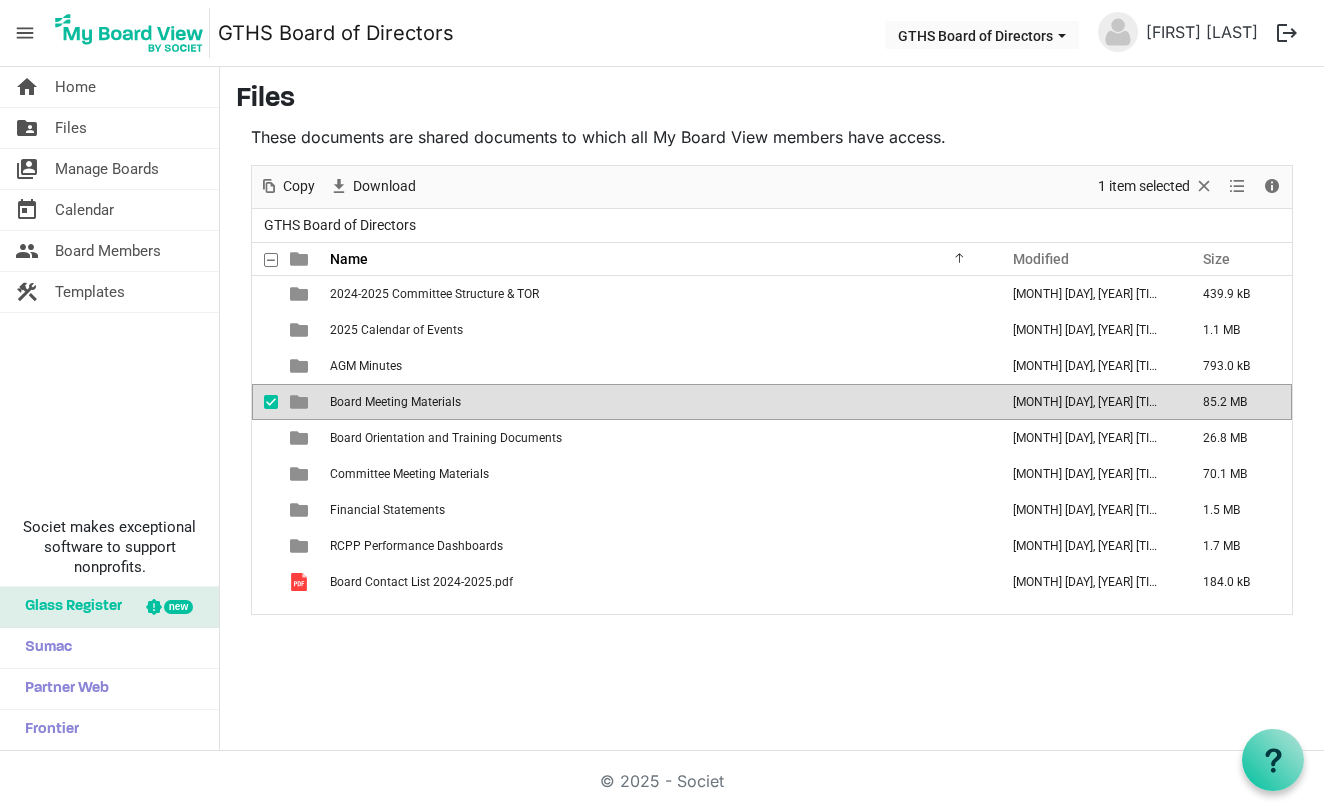 click at bounding box center (299, 402) 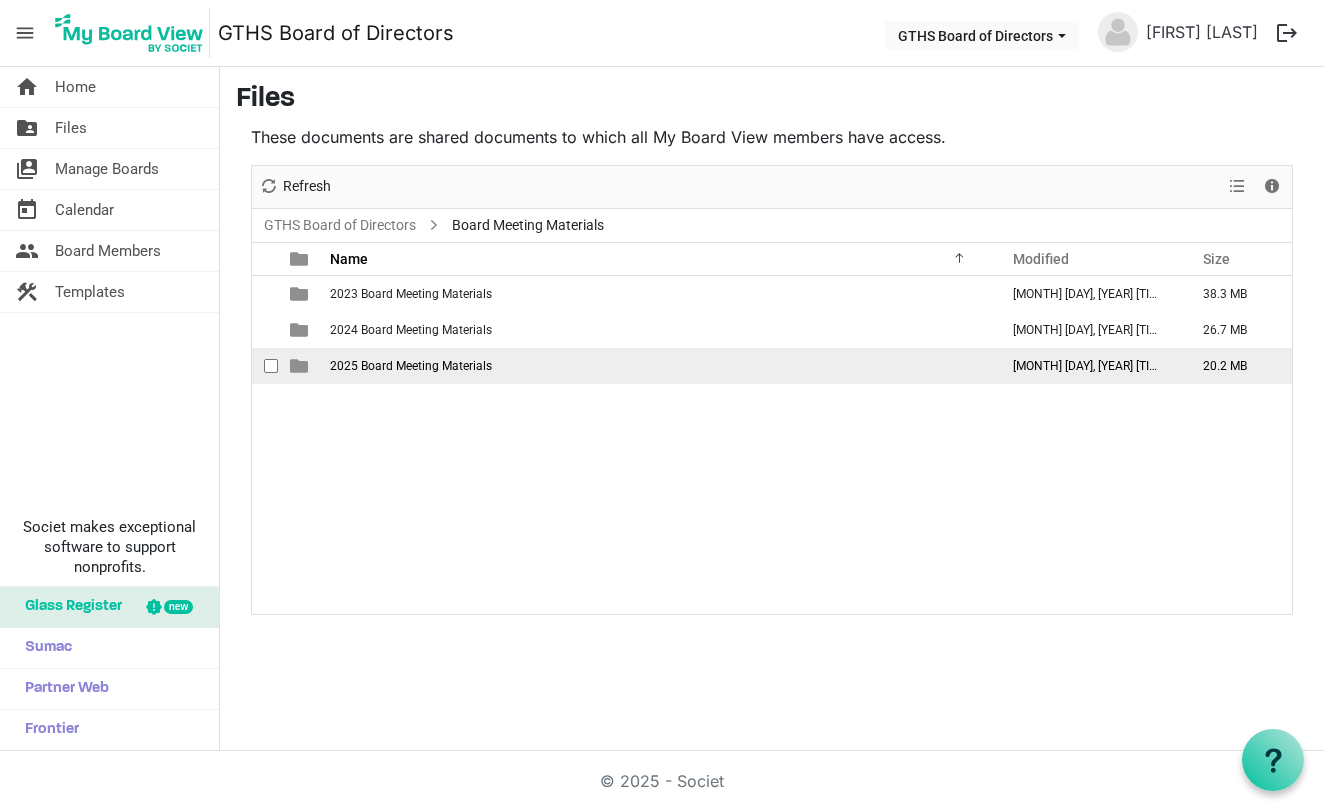 click at bounding box center (299, 366) 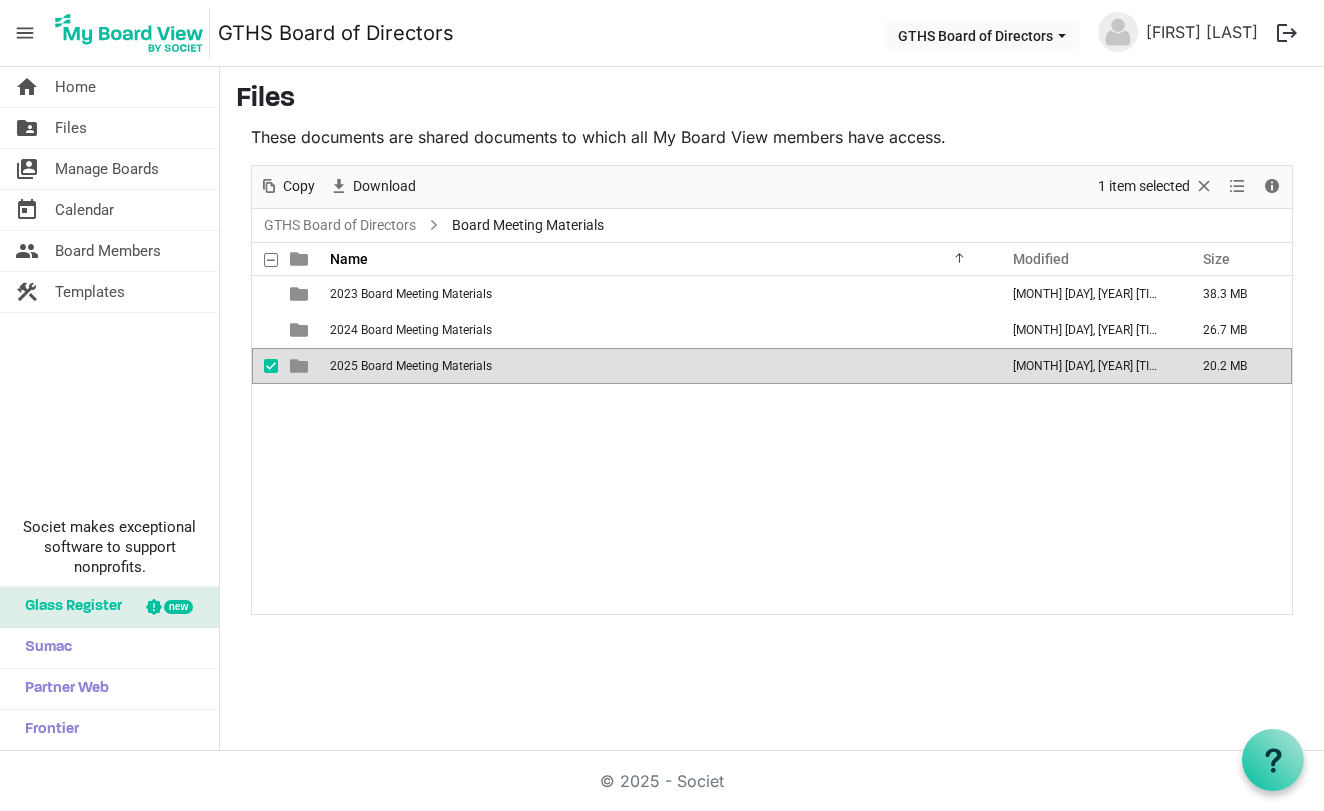 click at bounding box center (299, 366) 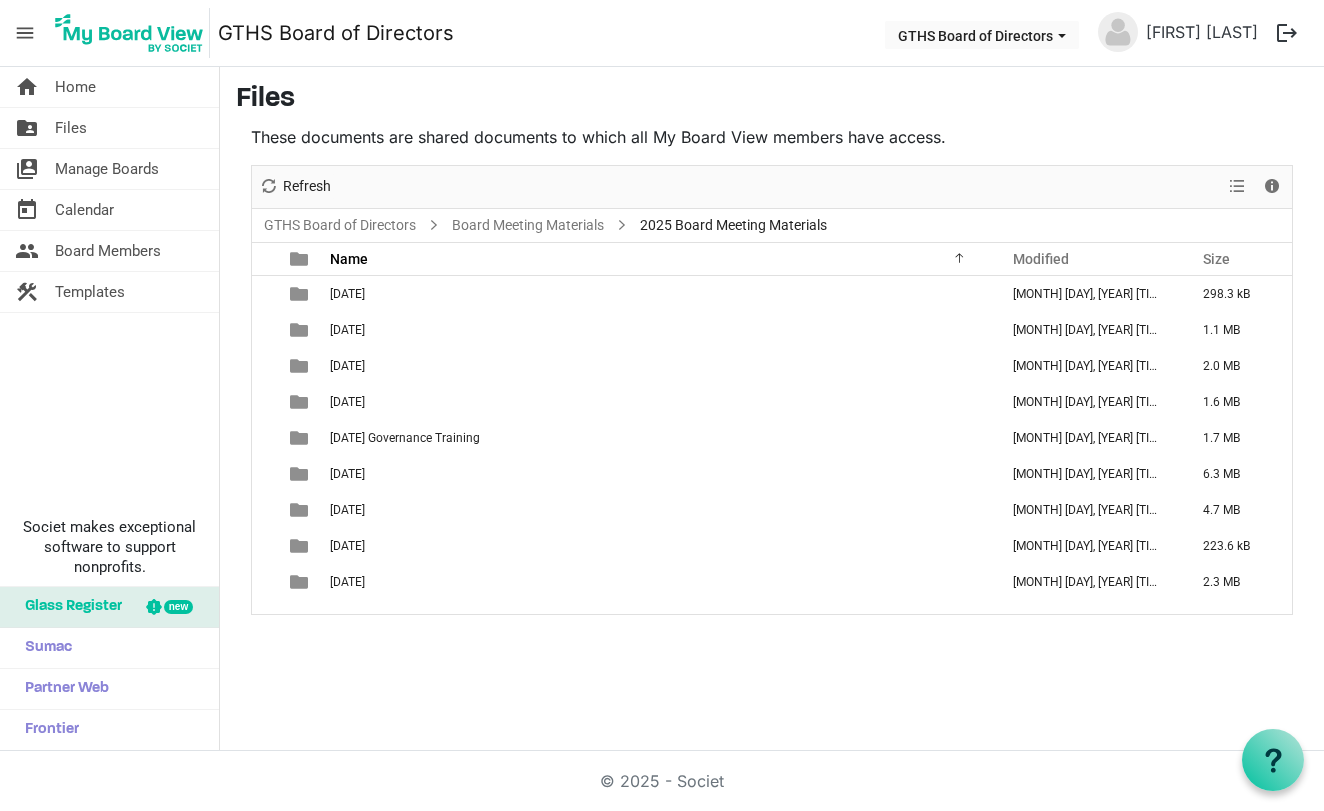 click at bounding box center [299, 366] 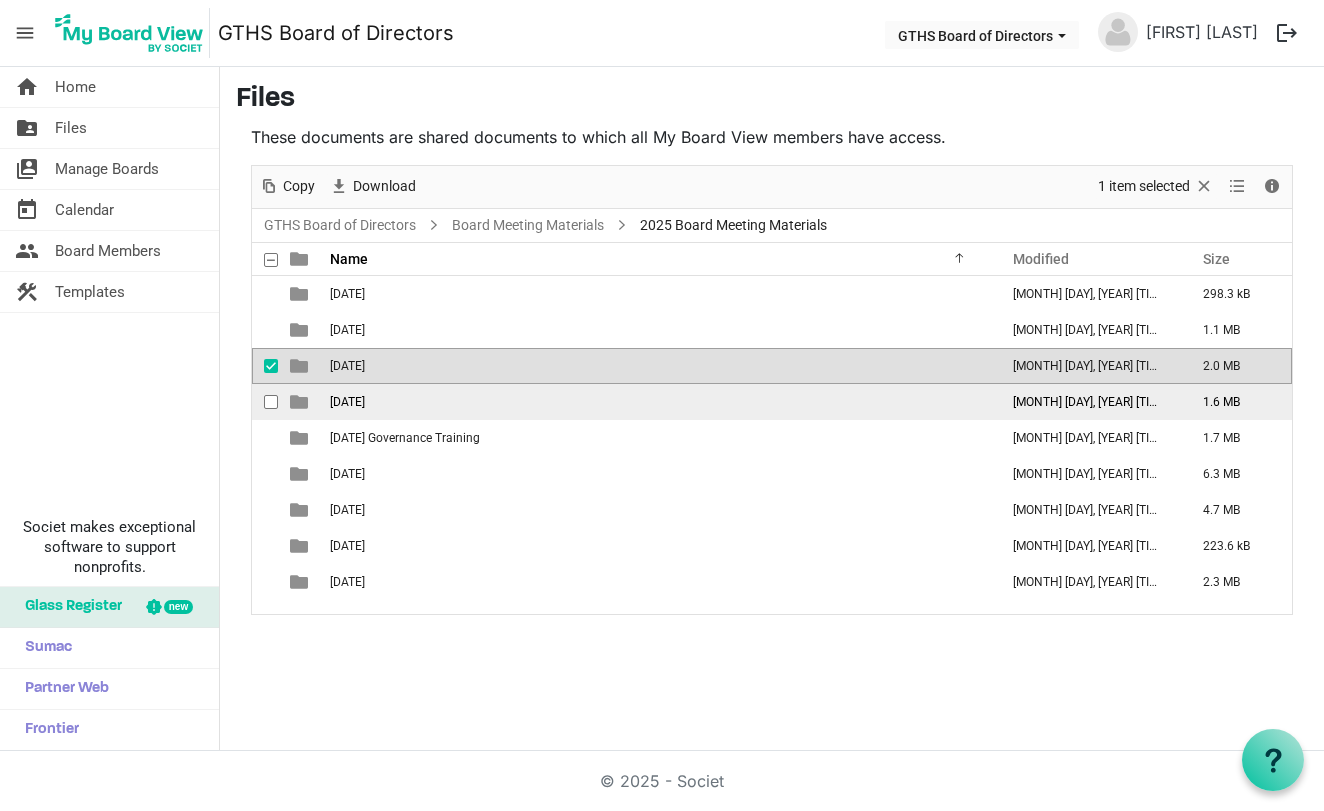 click on "[MONTH].[MONTH].[YEAR]" at bounding box center [658, 402] 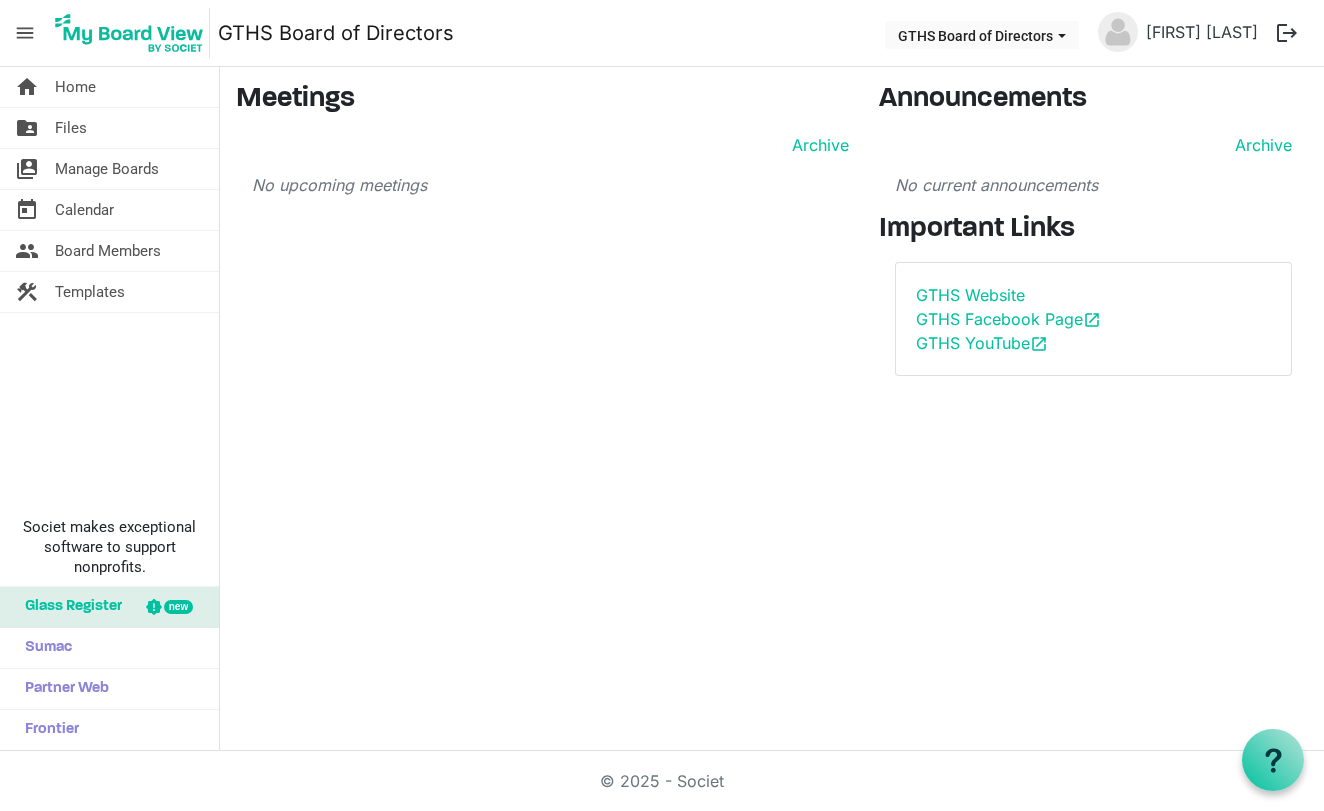 scroll, scrollTop: 0, scrollLeft: 0, axis: both 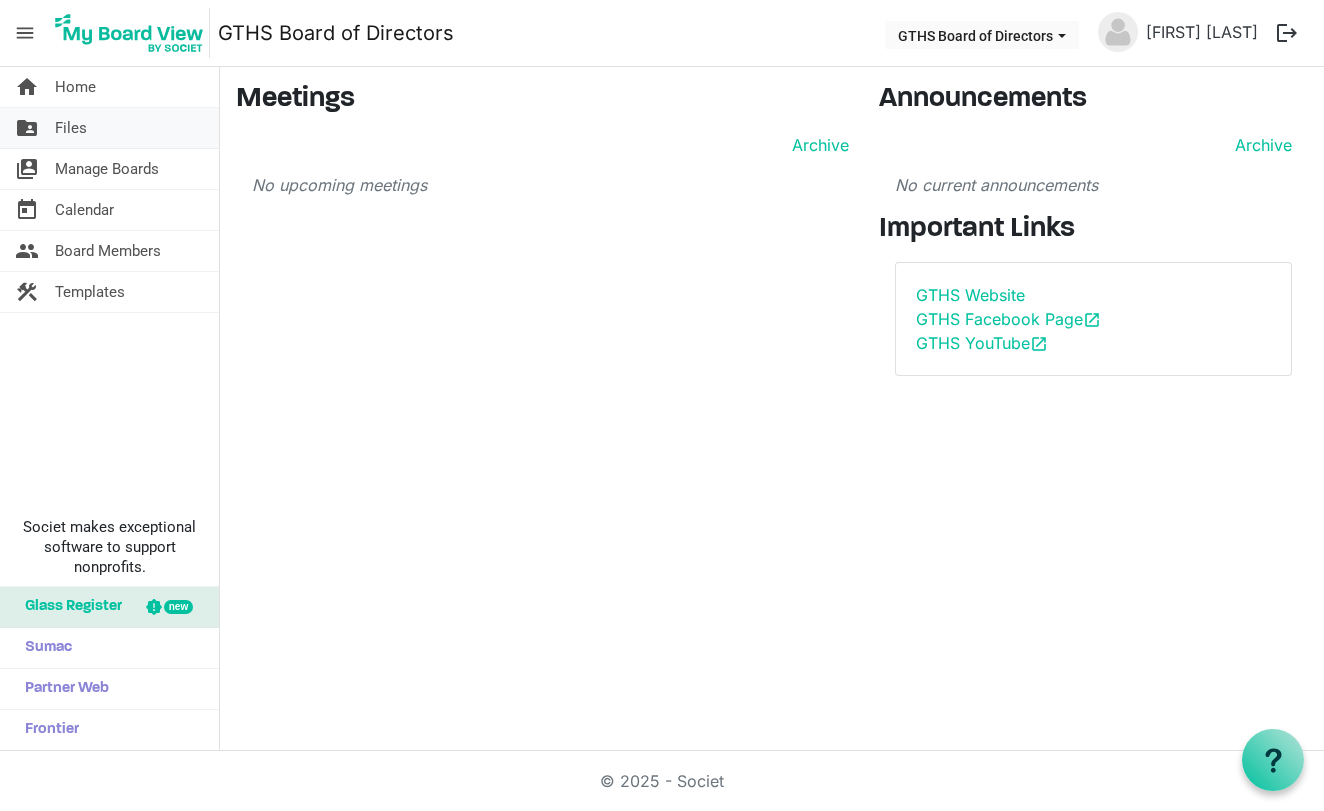 click on "Files" at bounding box center [71, 128] 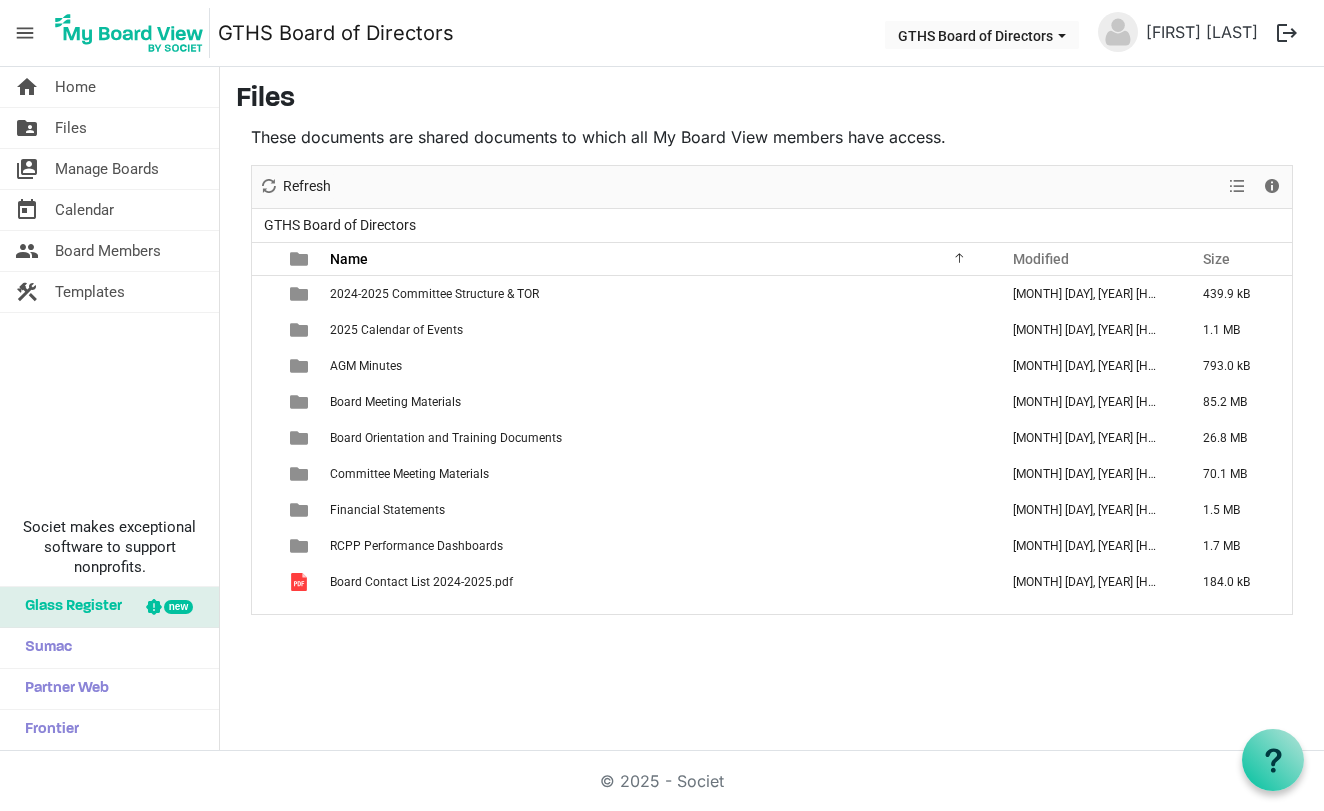scroll, scrollTop: 0, scrollLeft: 0, axis: both 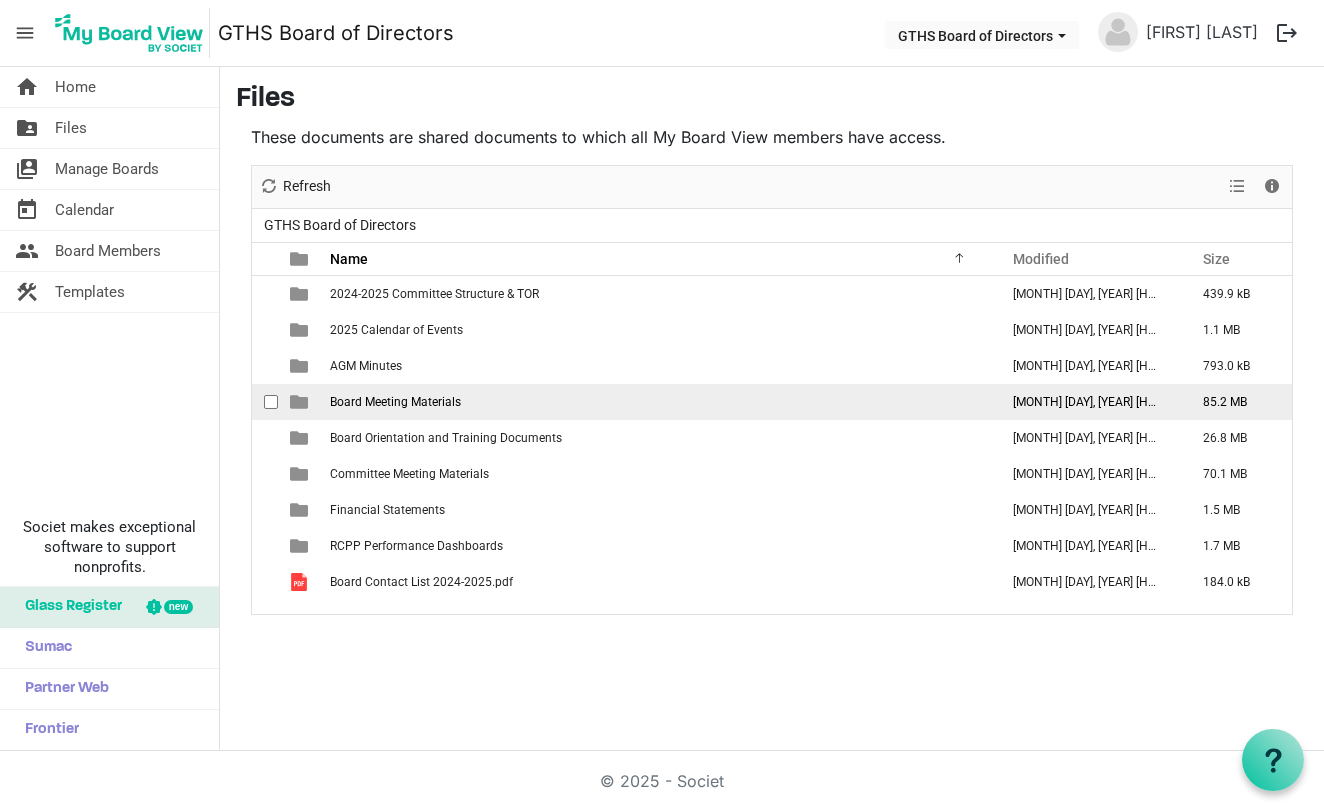 click at bounding box center (271, 402) 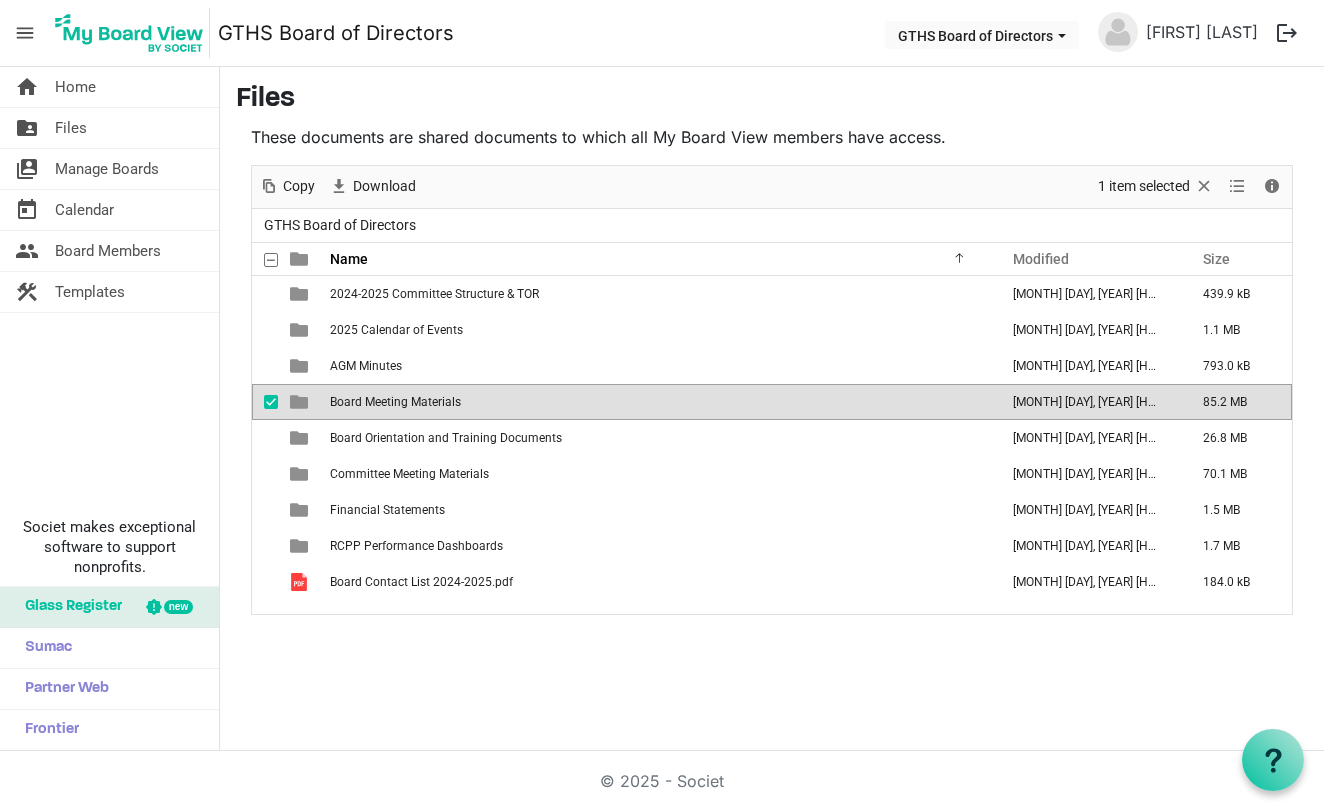 click at bounding box center [299, 402] 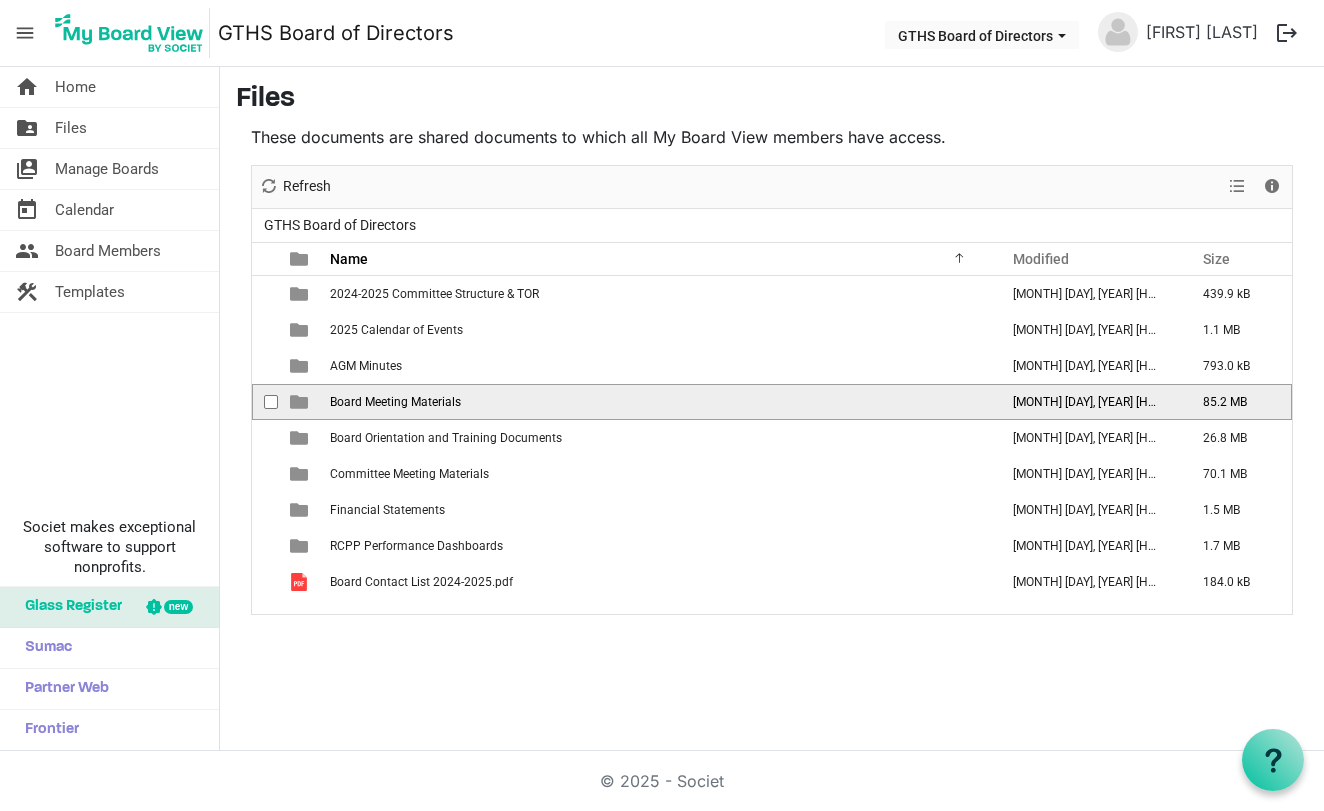 click at bounding box center [299, 402] 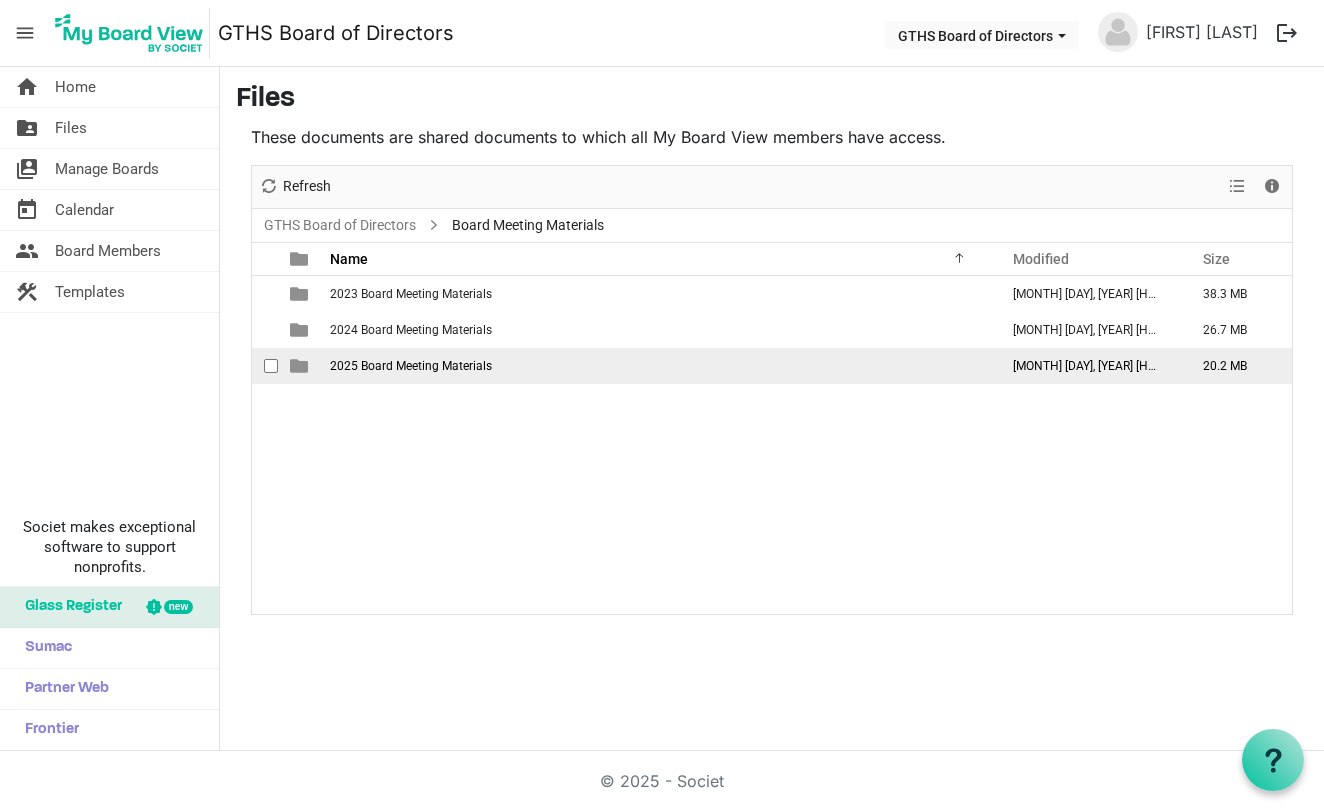 click at bounding box center (271, 366) 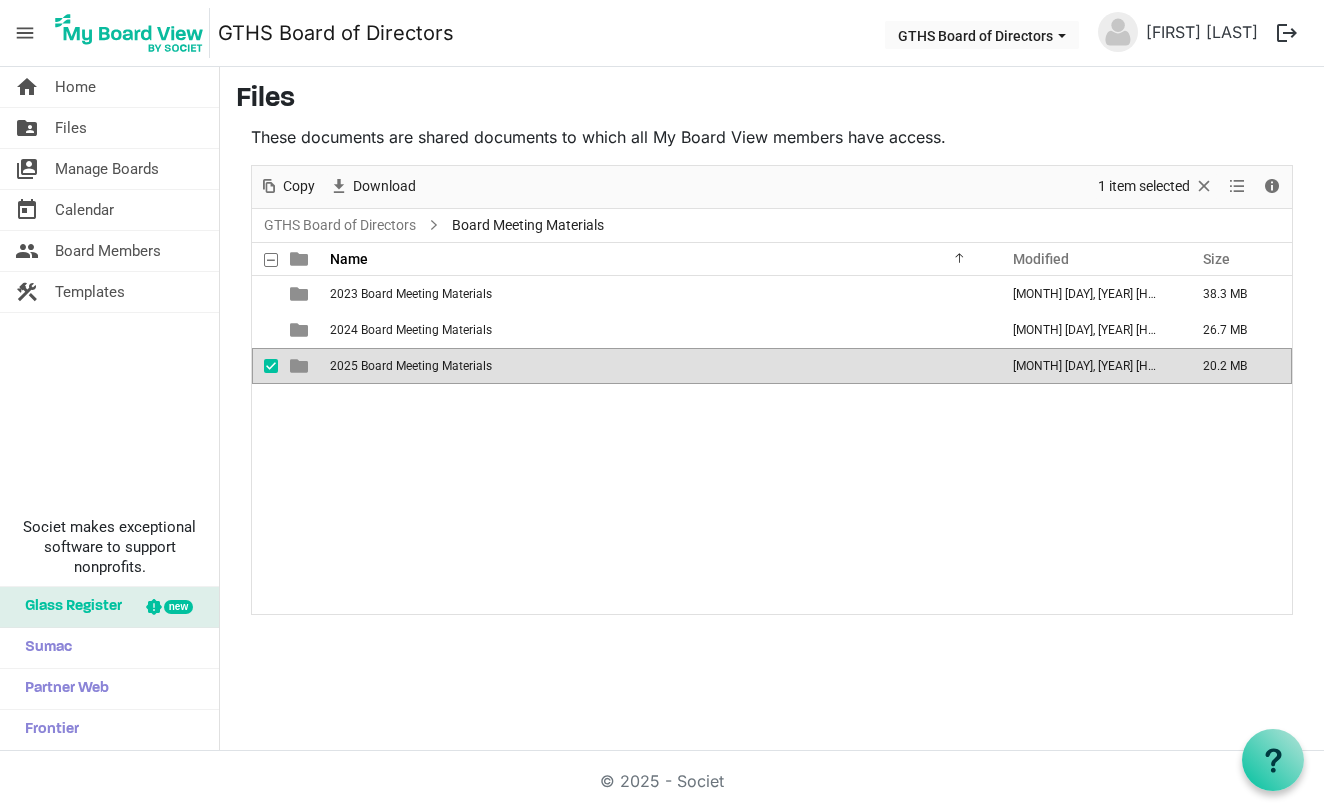 click at bounding box center [299, 366] 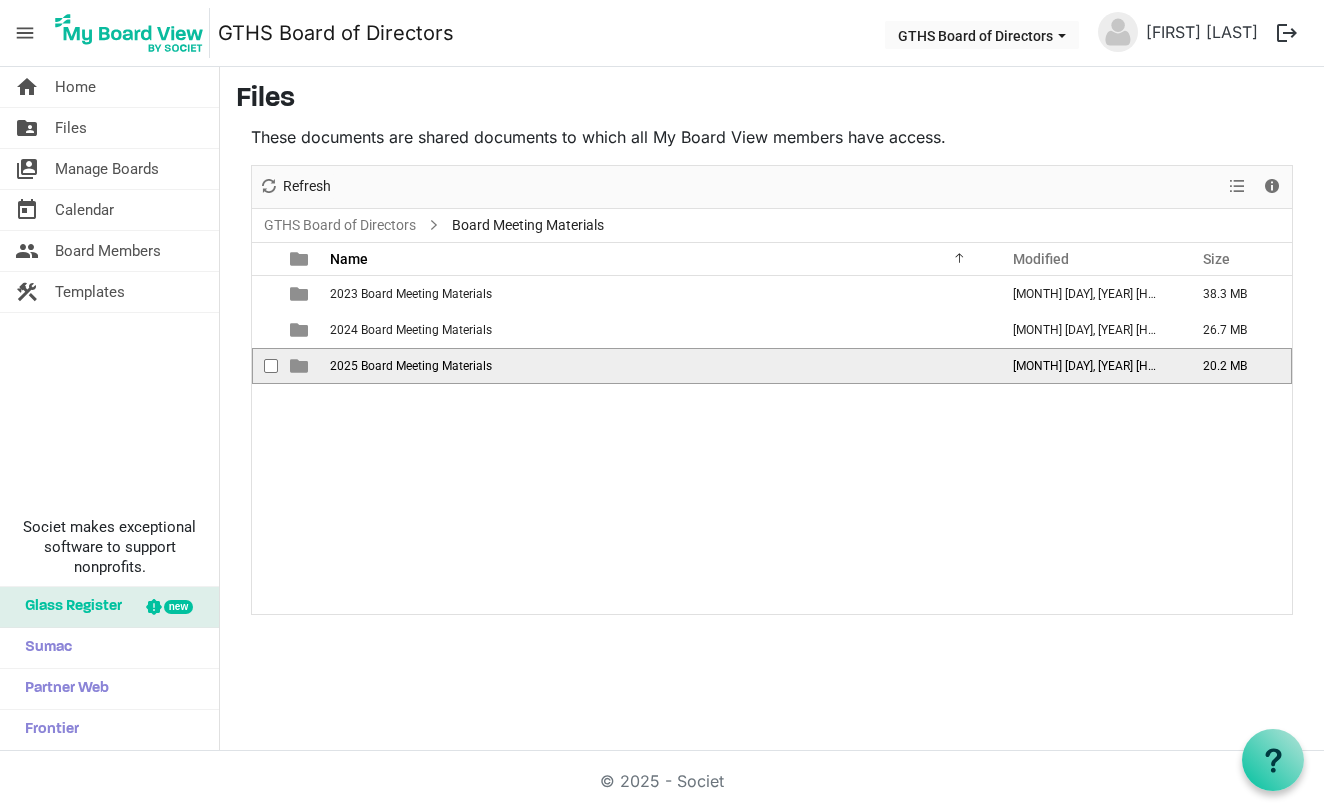 click at bounding box center (299, 366) 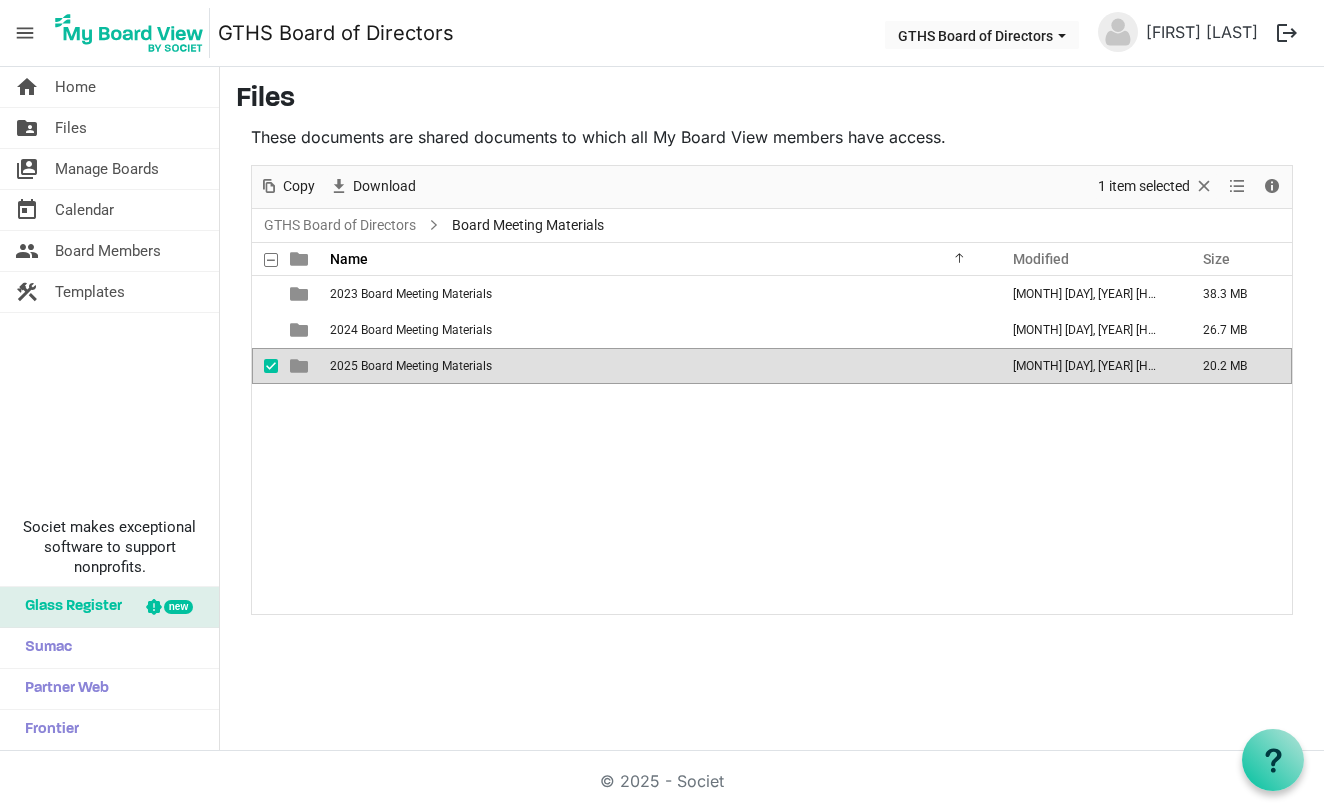 click at bounding box center [299, 366] 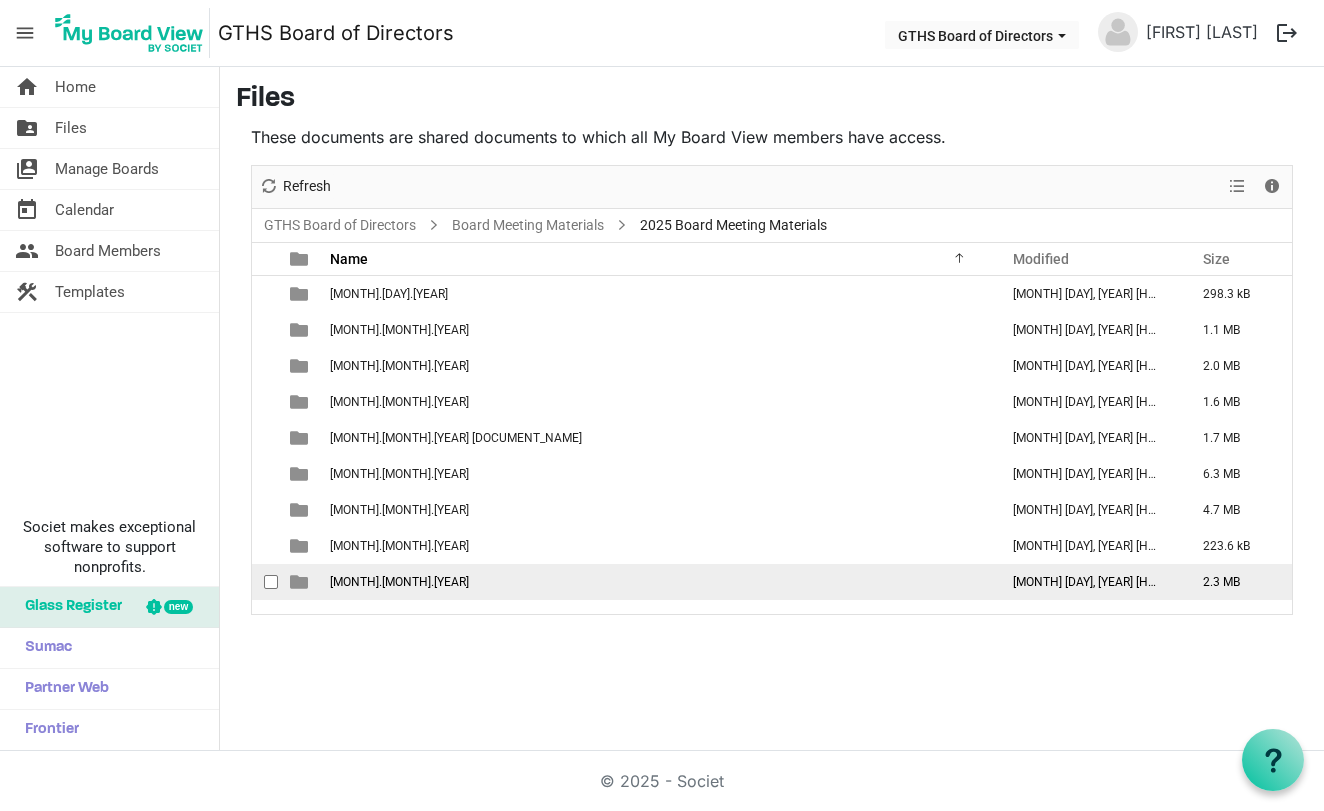 click at bounding box center (299, 582) 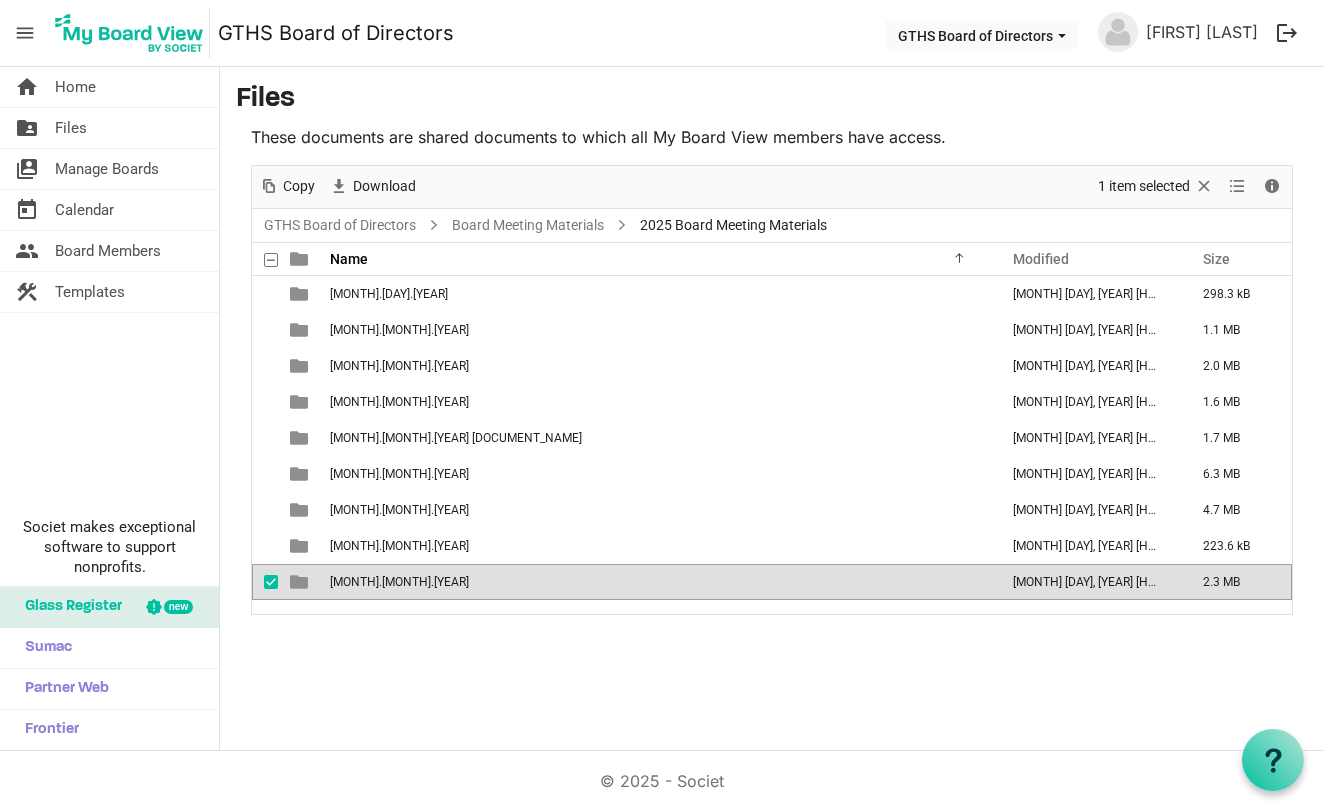 click at bounding box center [299, 582] 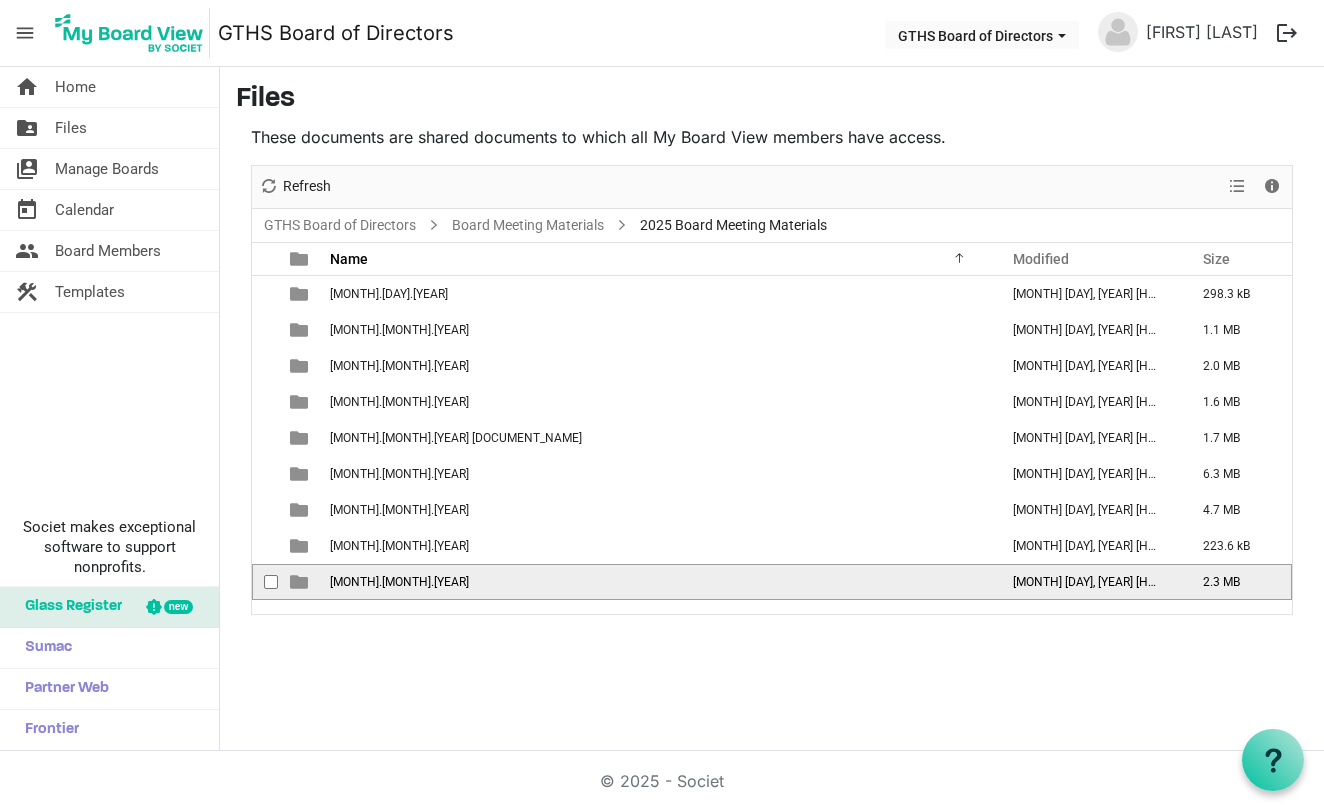 click at bounding box center [299, 582] 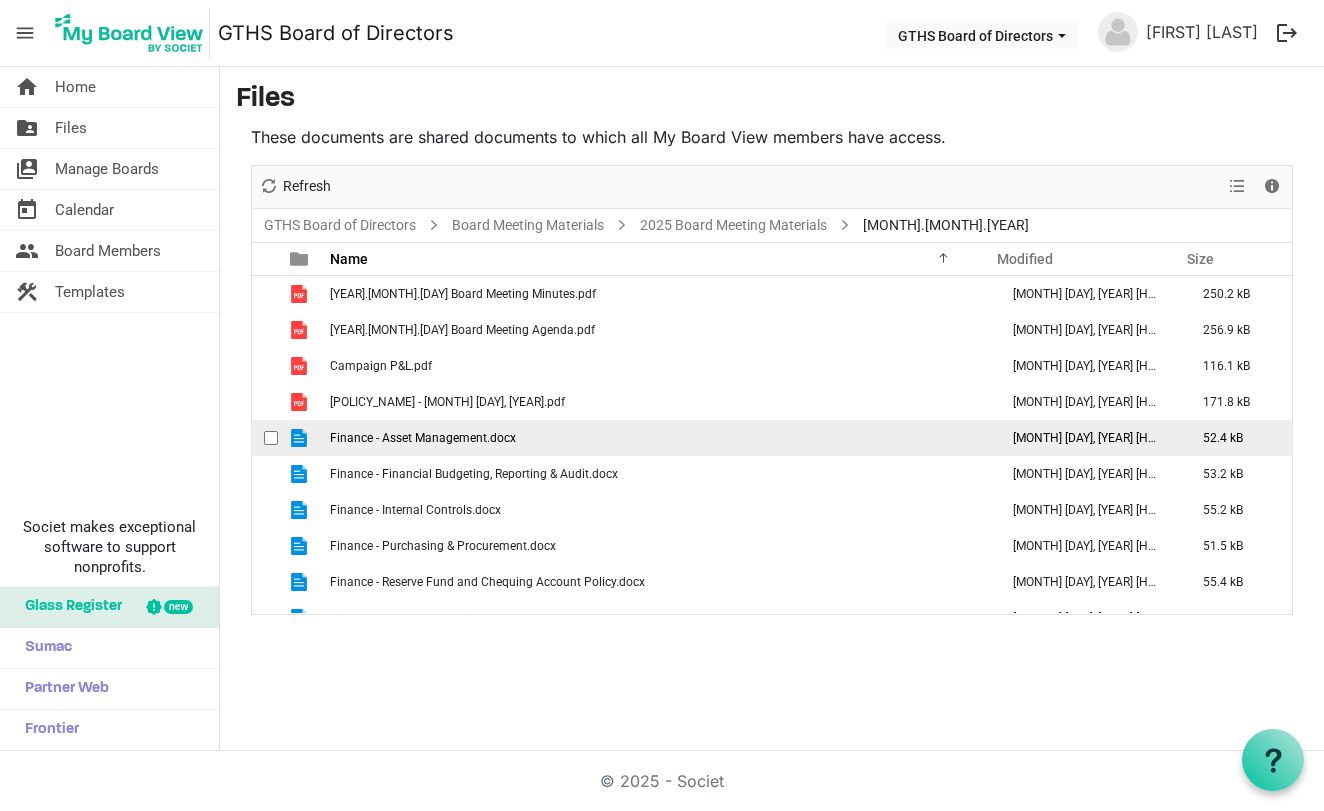 click at bounding box center (301, 438) 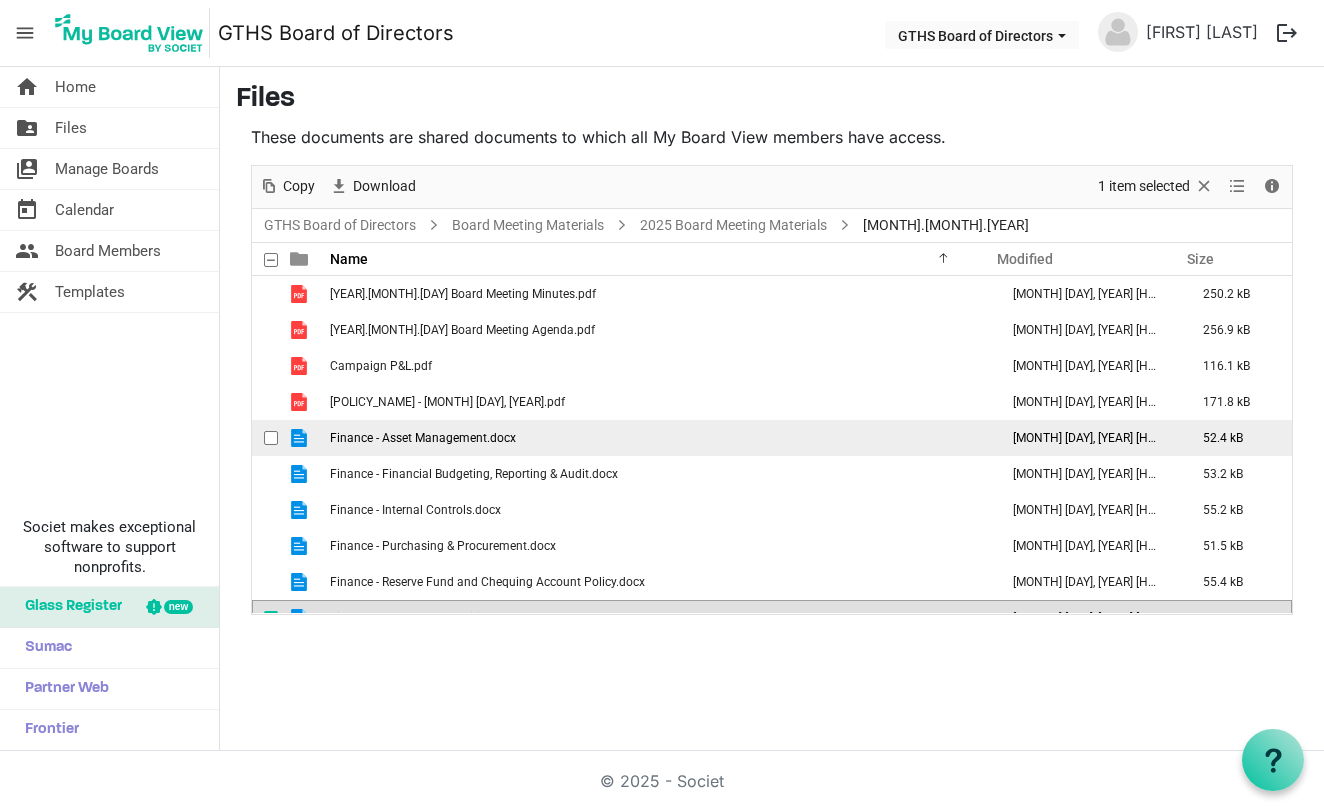 scroll, scrollTop: 23, scrollLeft: 0, axis: vertical 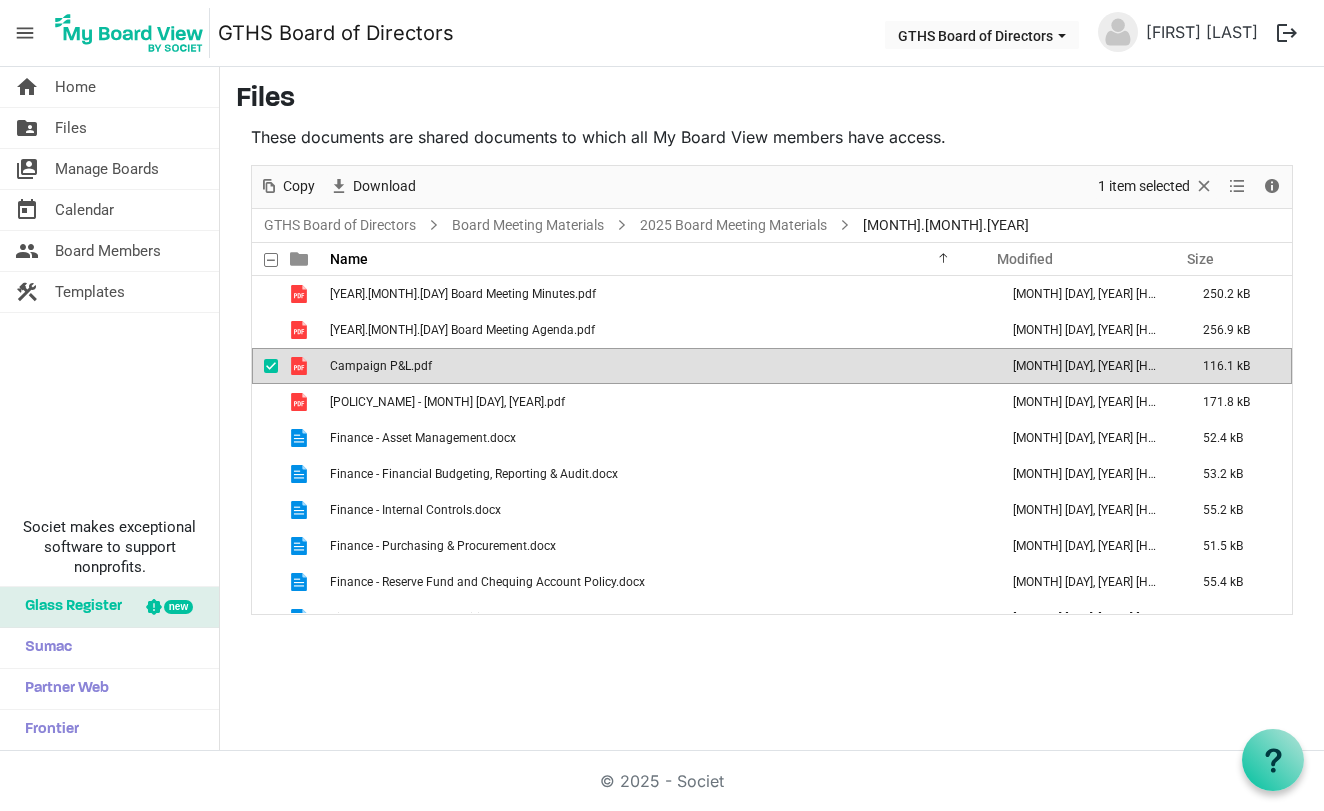 click at bounding box center (299, 366) 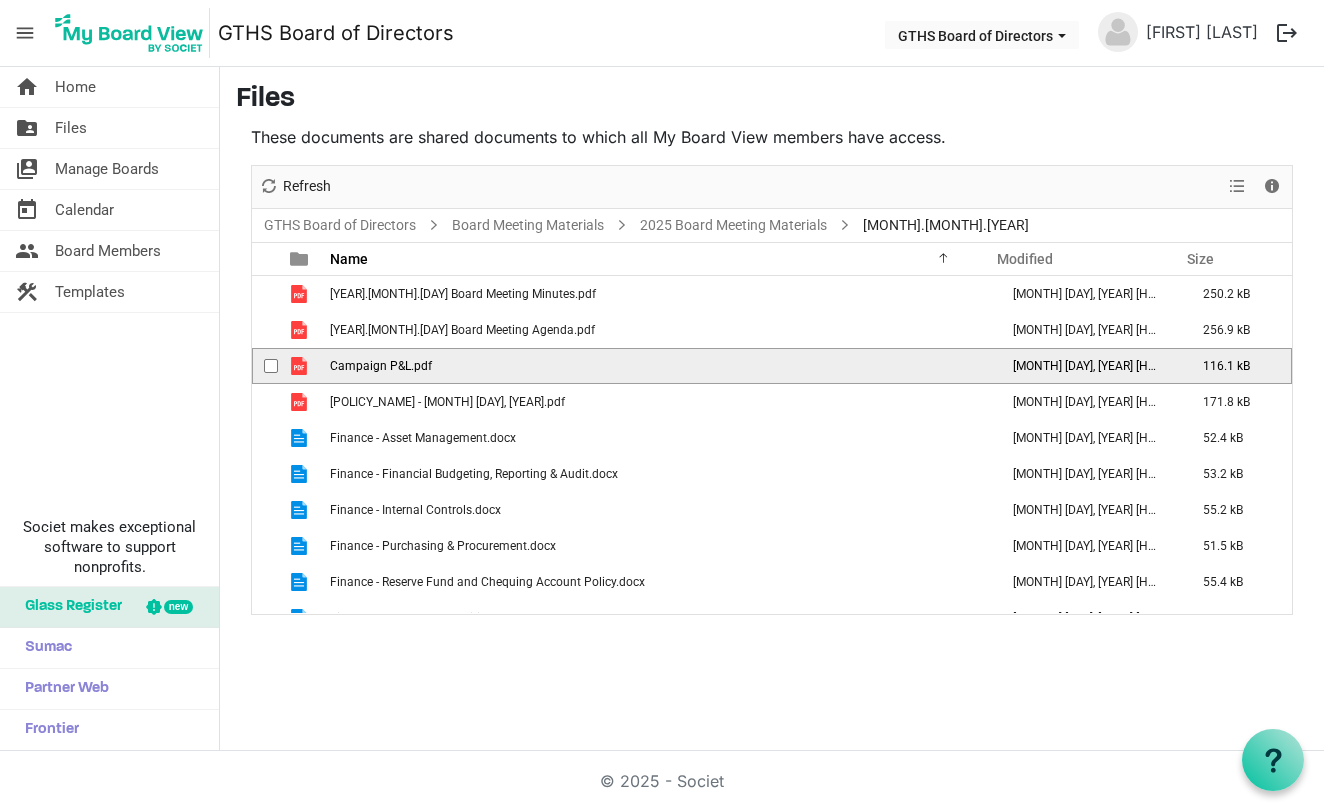 click at bounding box center (299, 366) 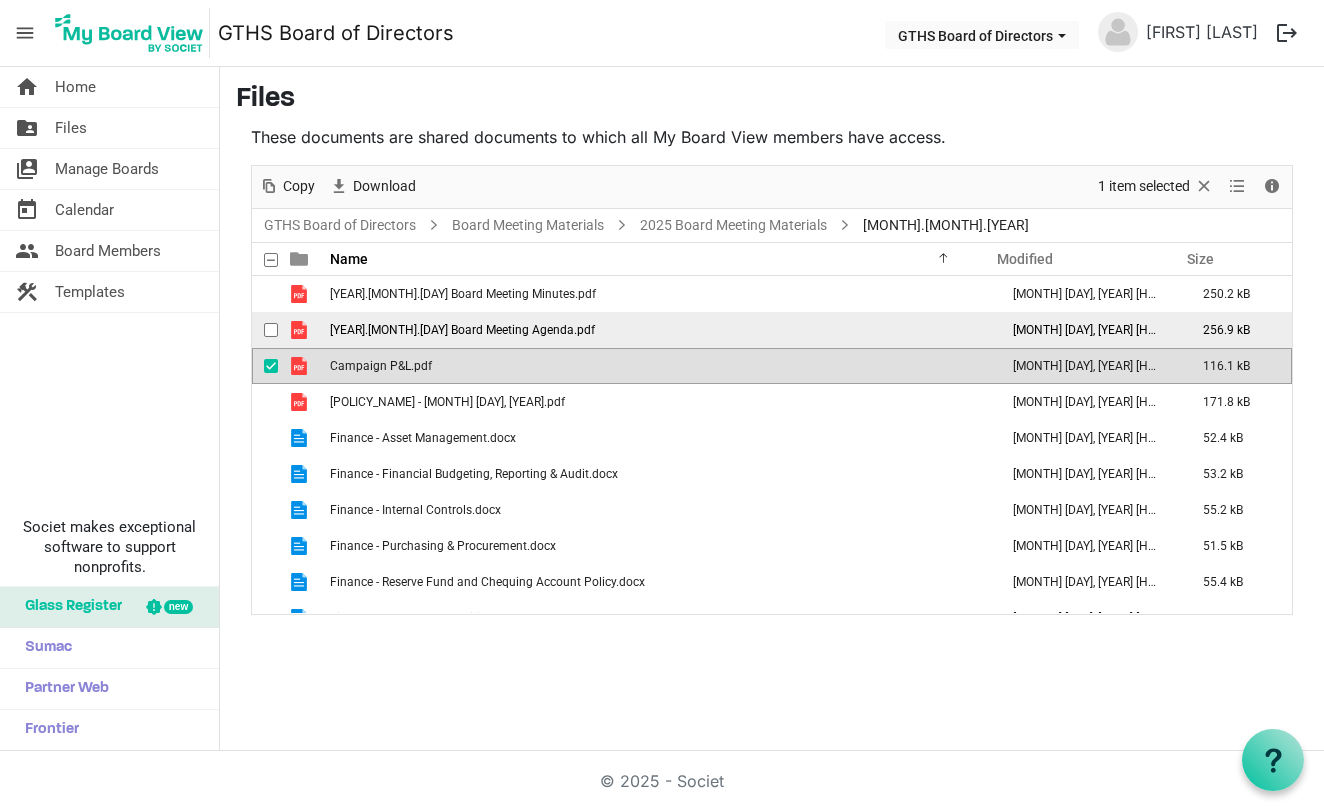 click at bounding box center [299, 330] 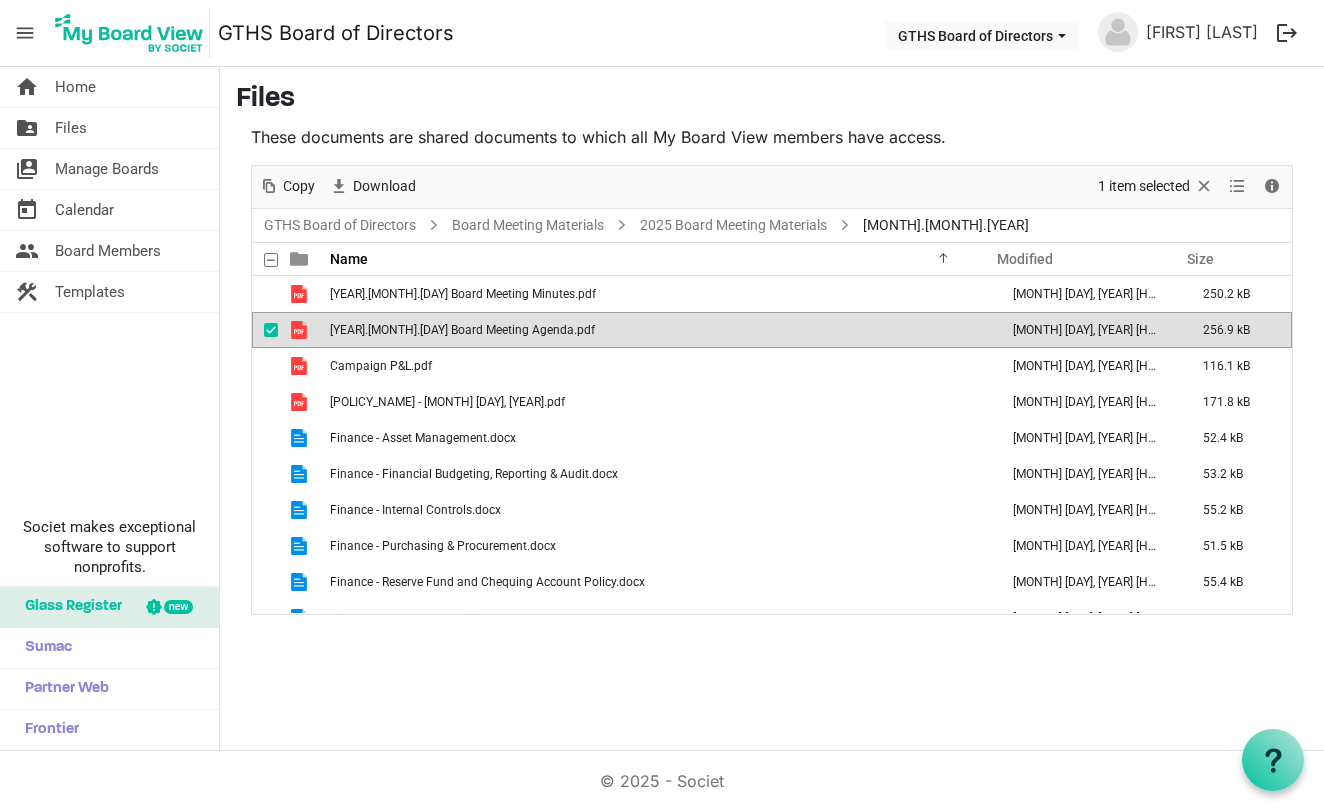 click at bounding box center (299, 330) 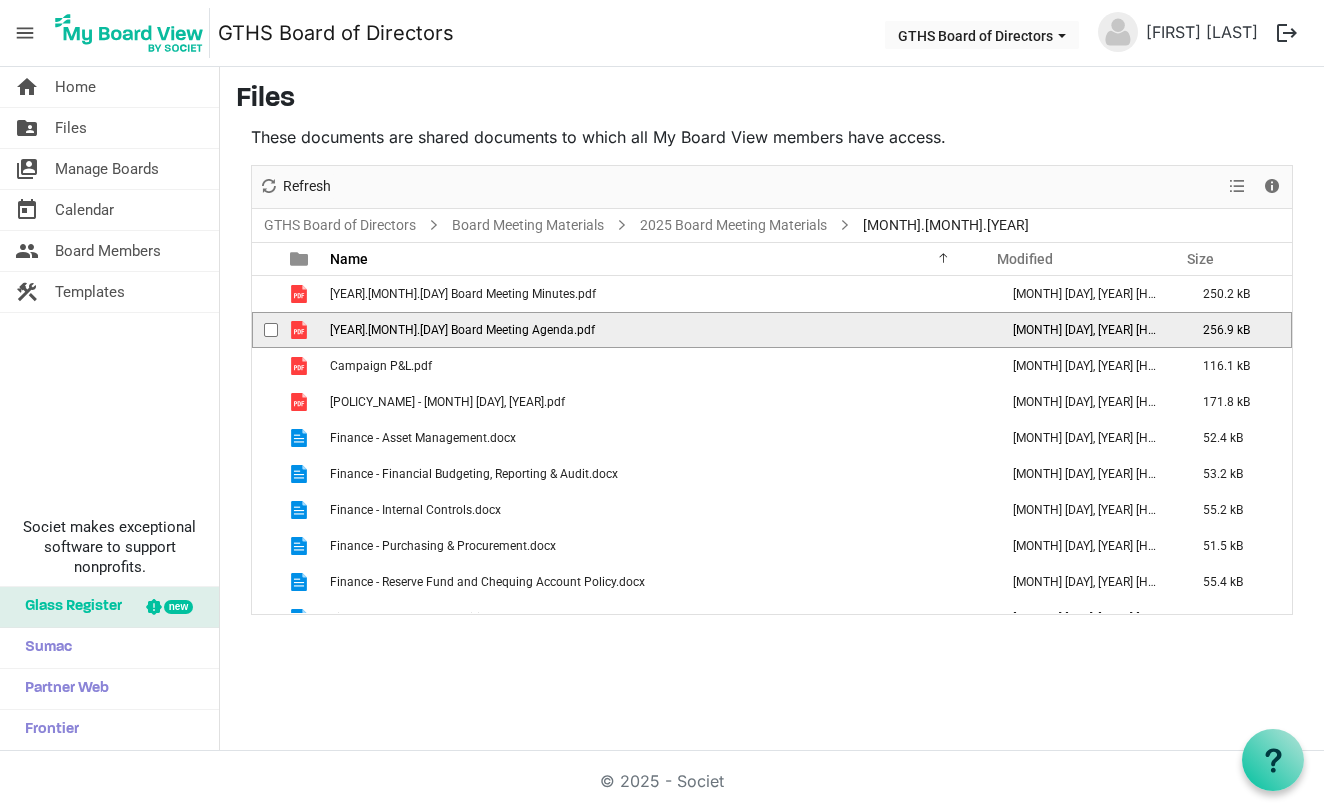 click at bounding box center (299, 330) 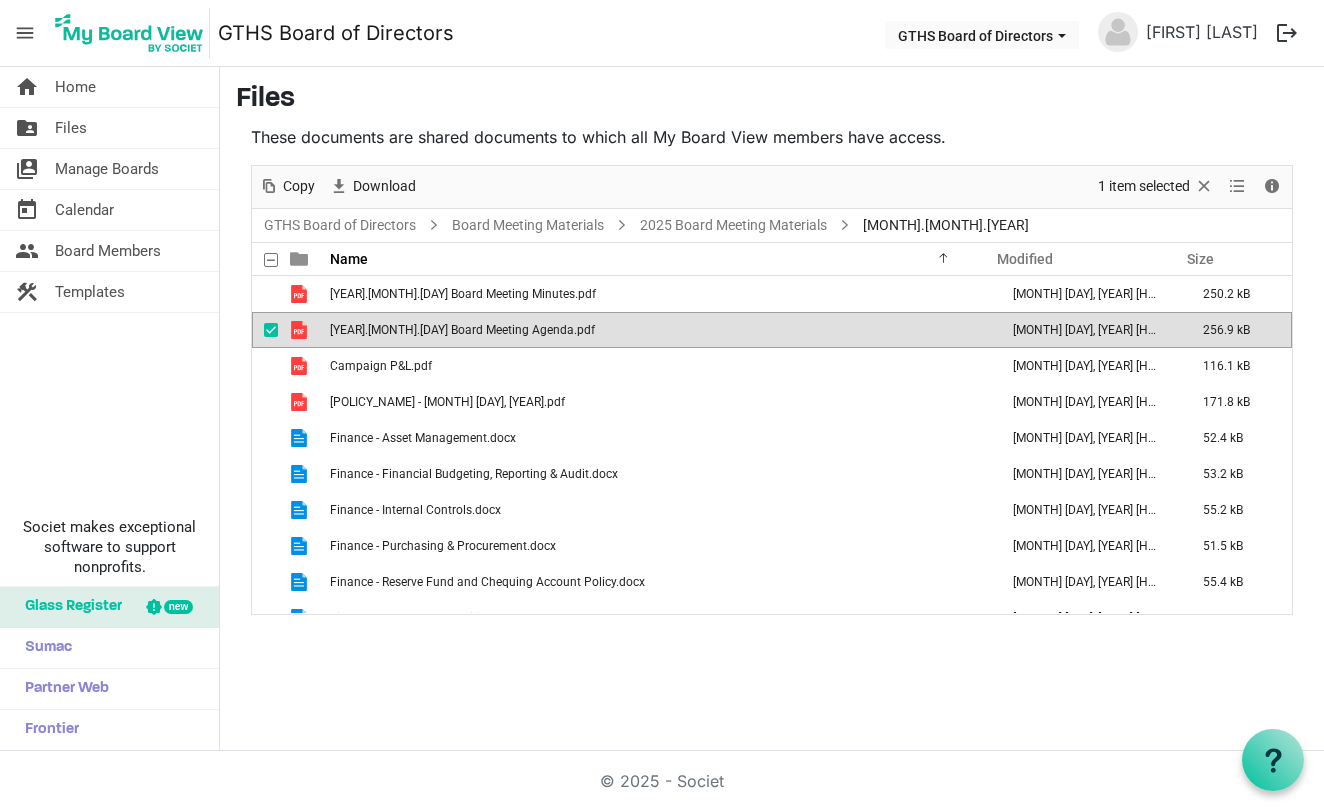 click on "[YEAR].[MONTH].[DAY] Board Meeting Agenda.pdf" at bounding box center [658, 330] 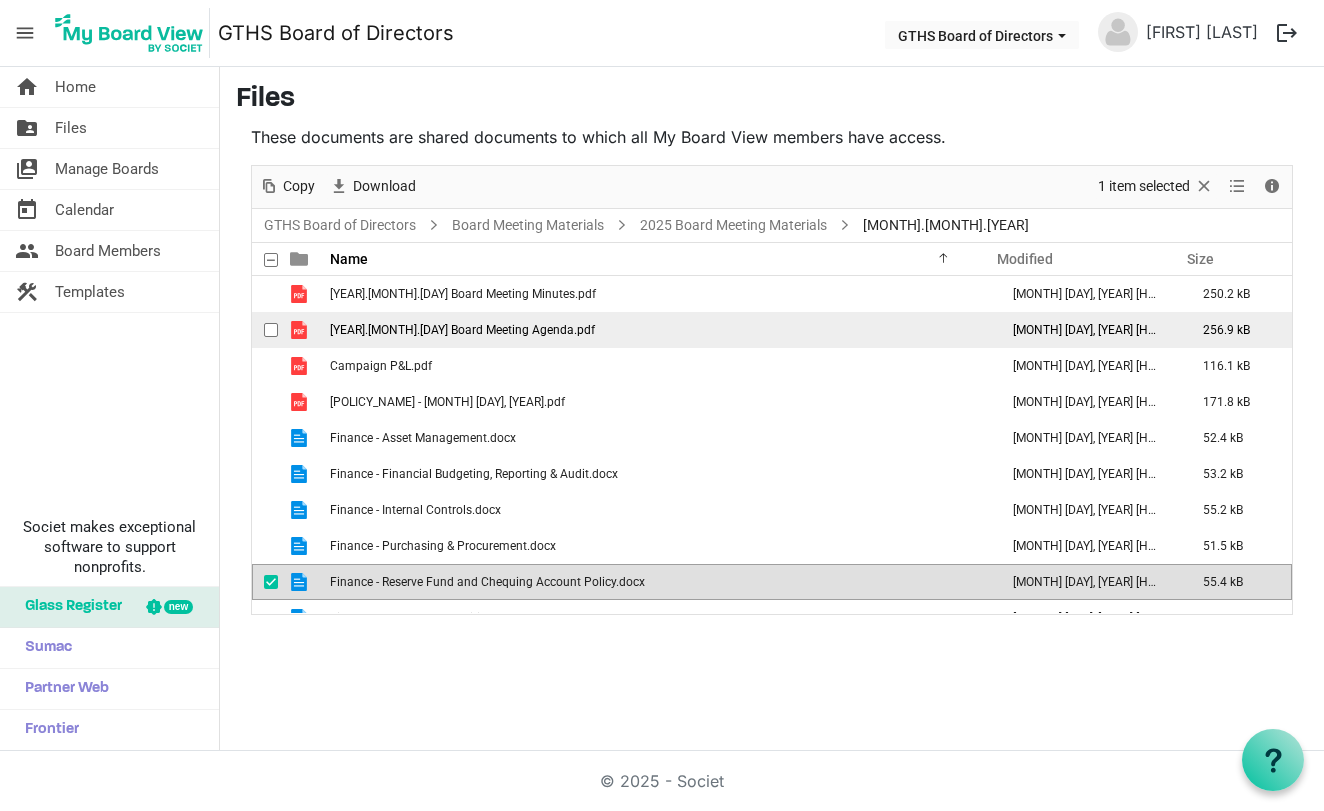 scroll, scrollTop: 23, scrollLeft: 0, axis: vertical 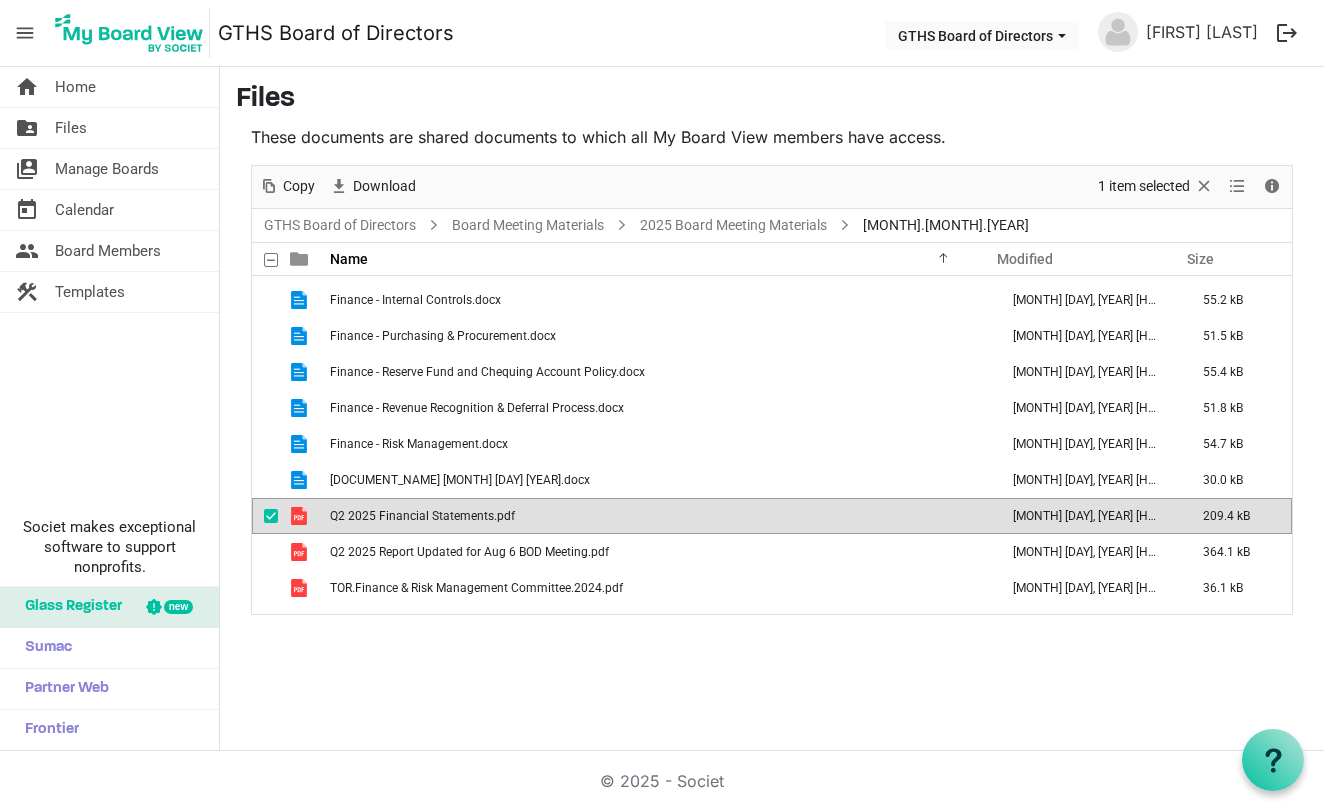 click at bounding box center (299, 516) 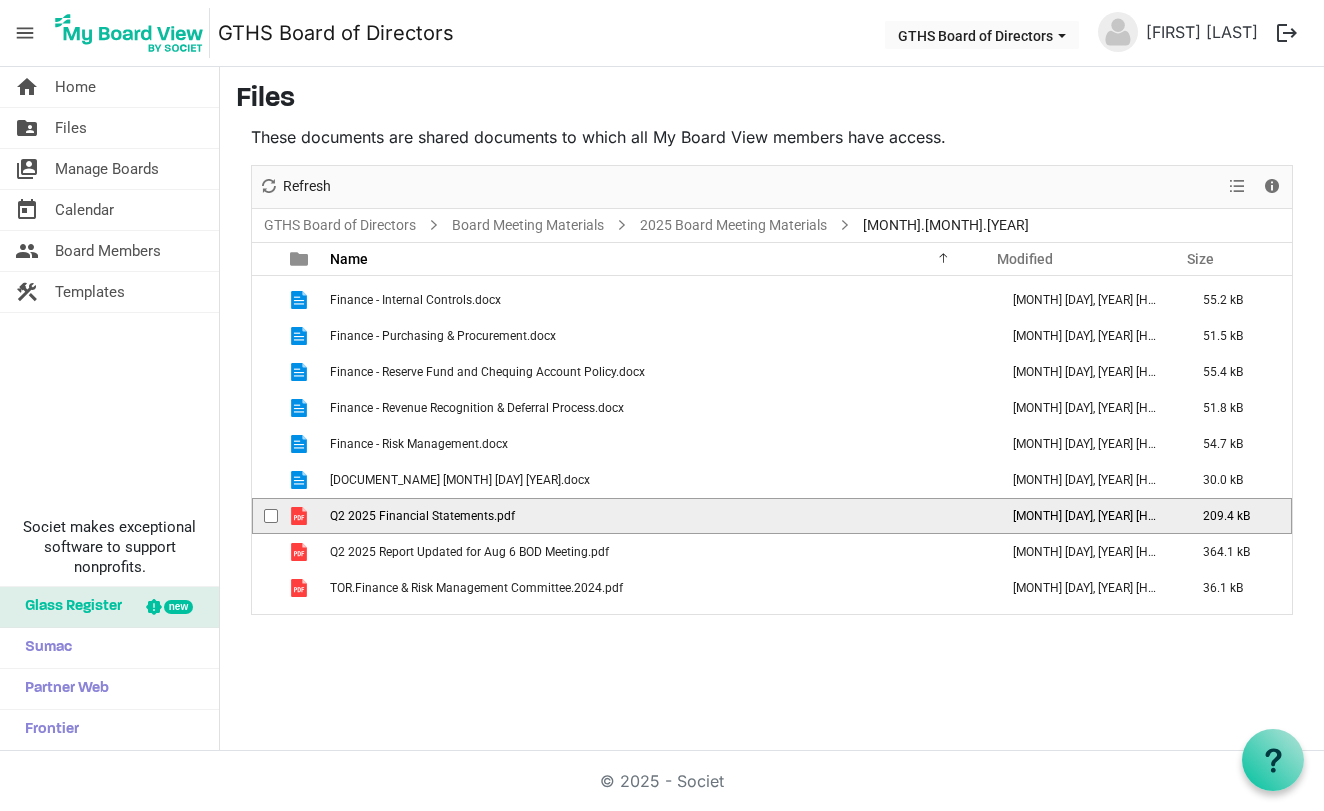 click at bounding box center [299, 516] 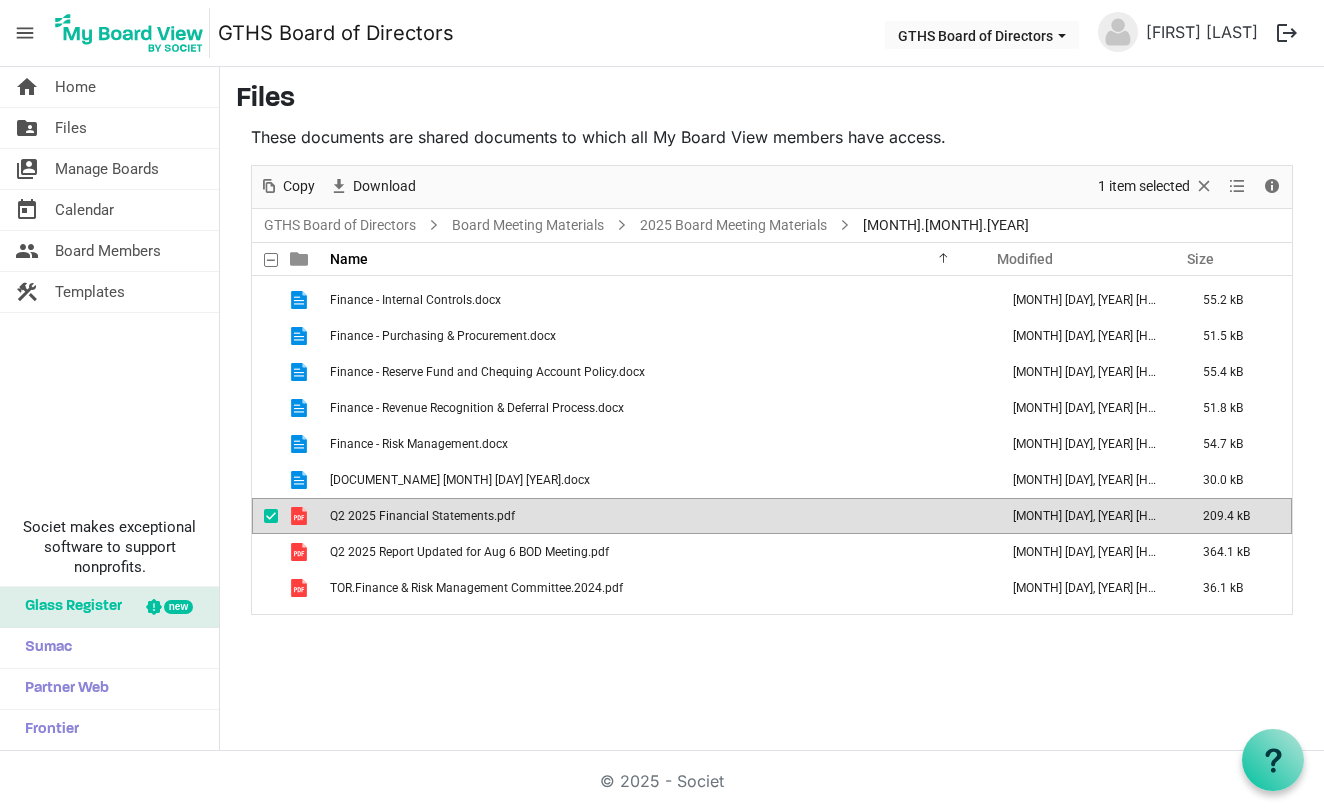 click at bounding box center (299, 516) 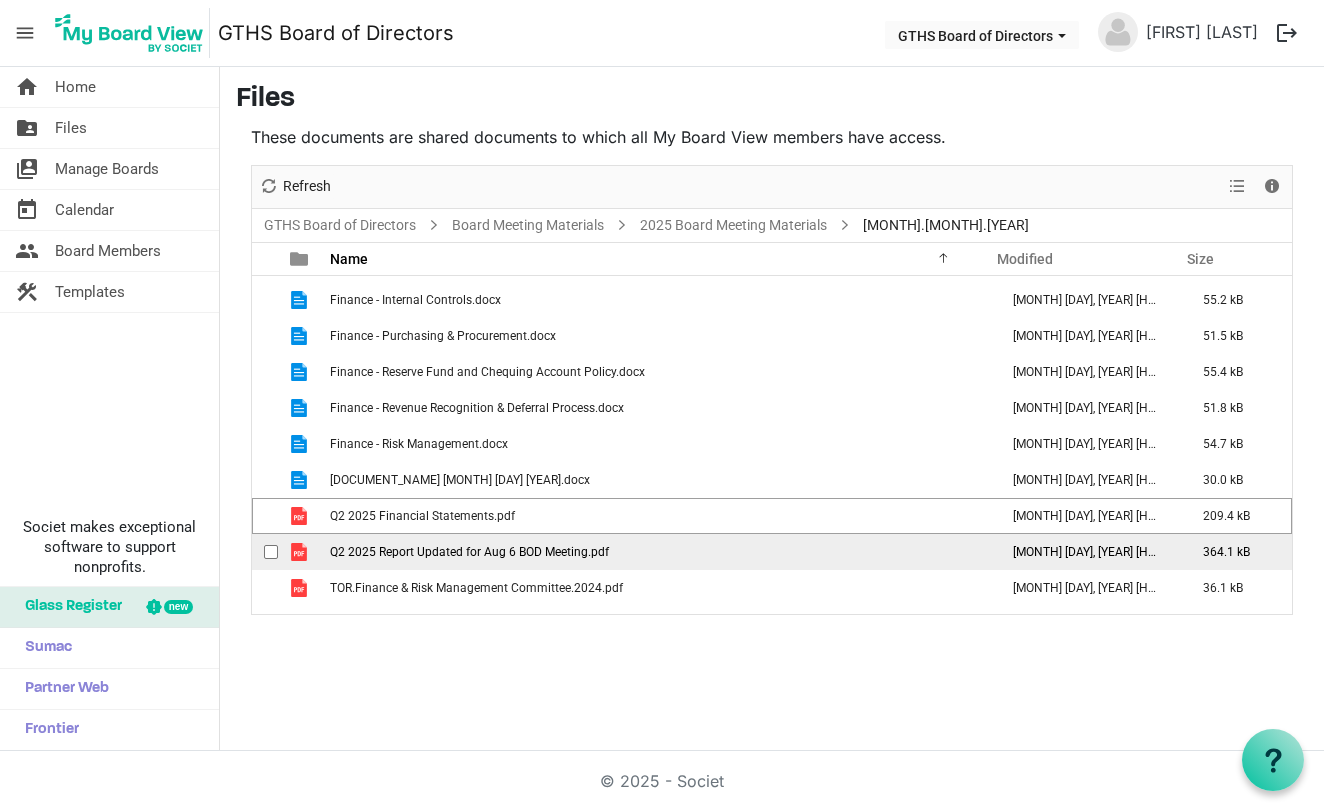 click at bounding box center (299, 552) 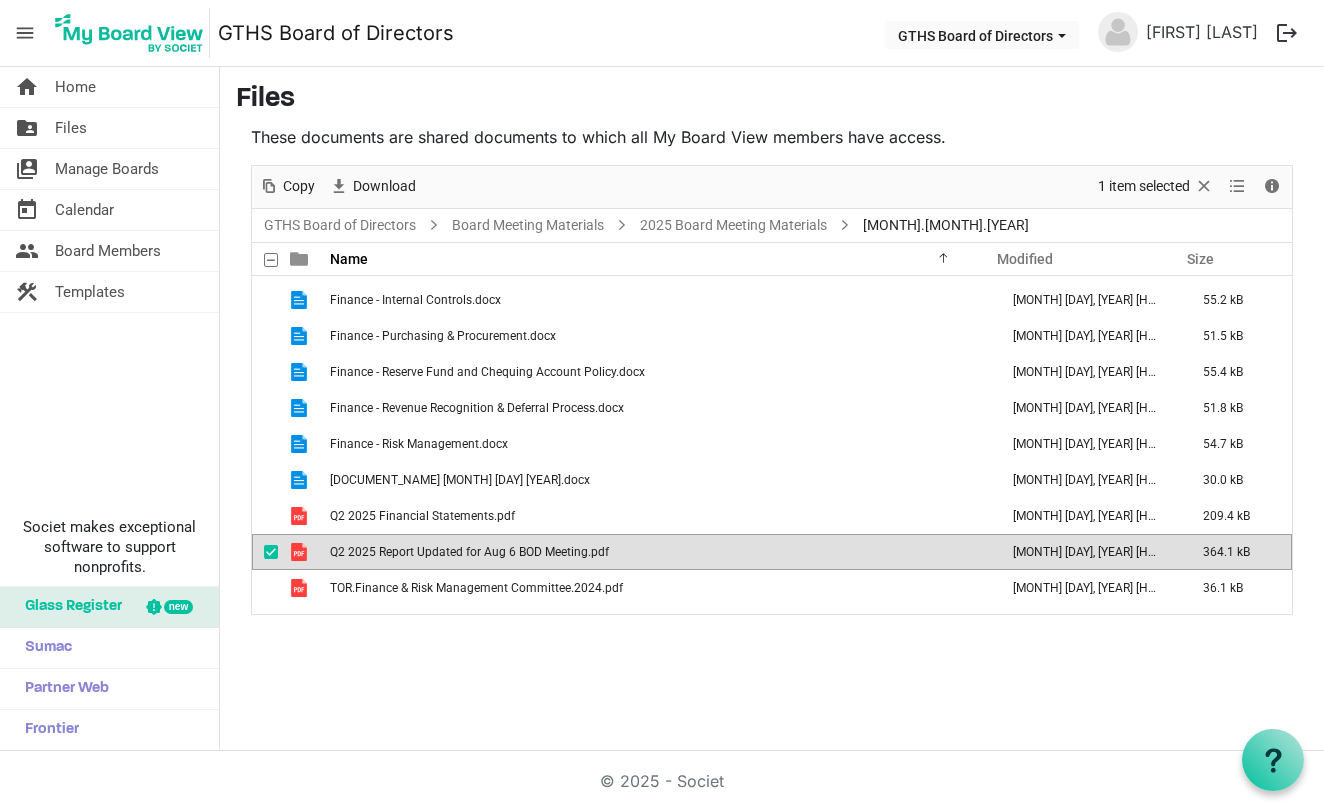 click at bounding box center [299, 552] 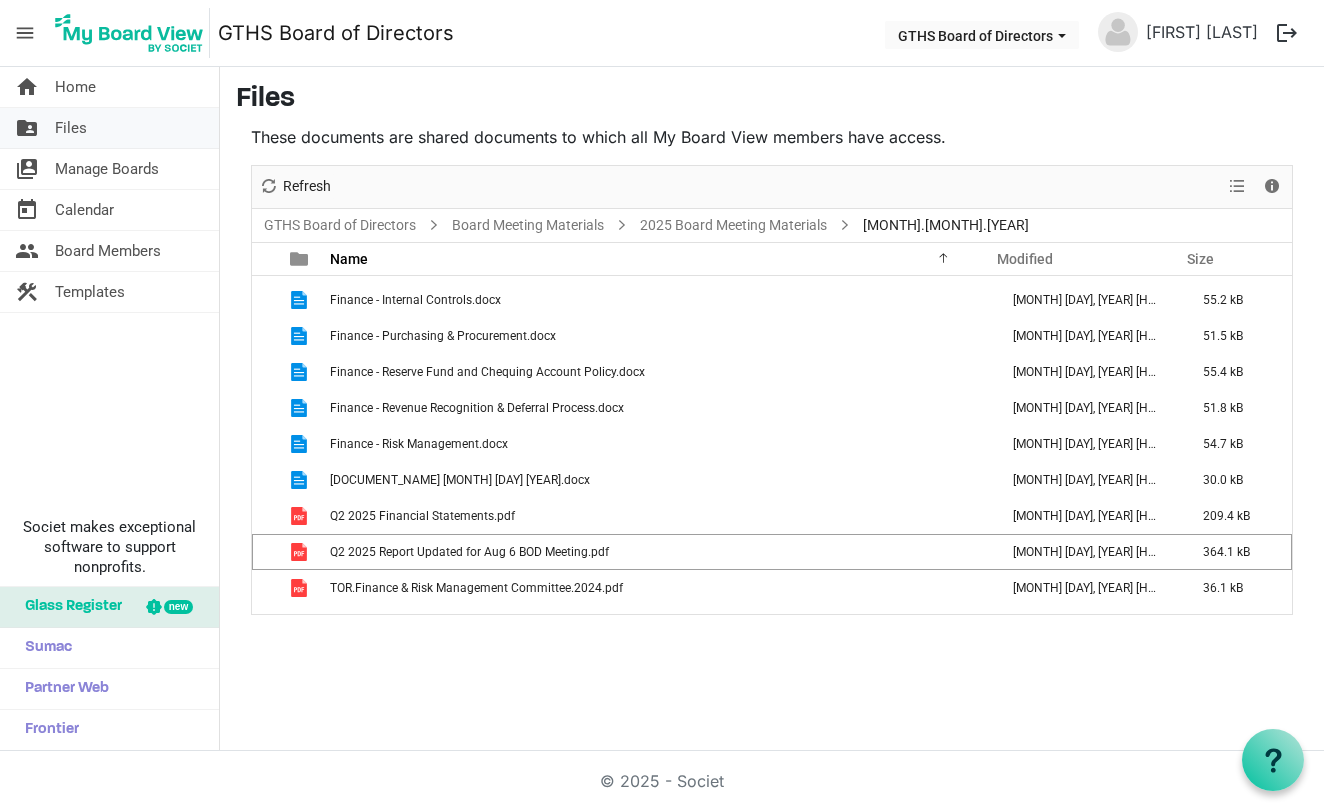 click on "Files" at bounding box center (71, 128) 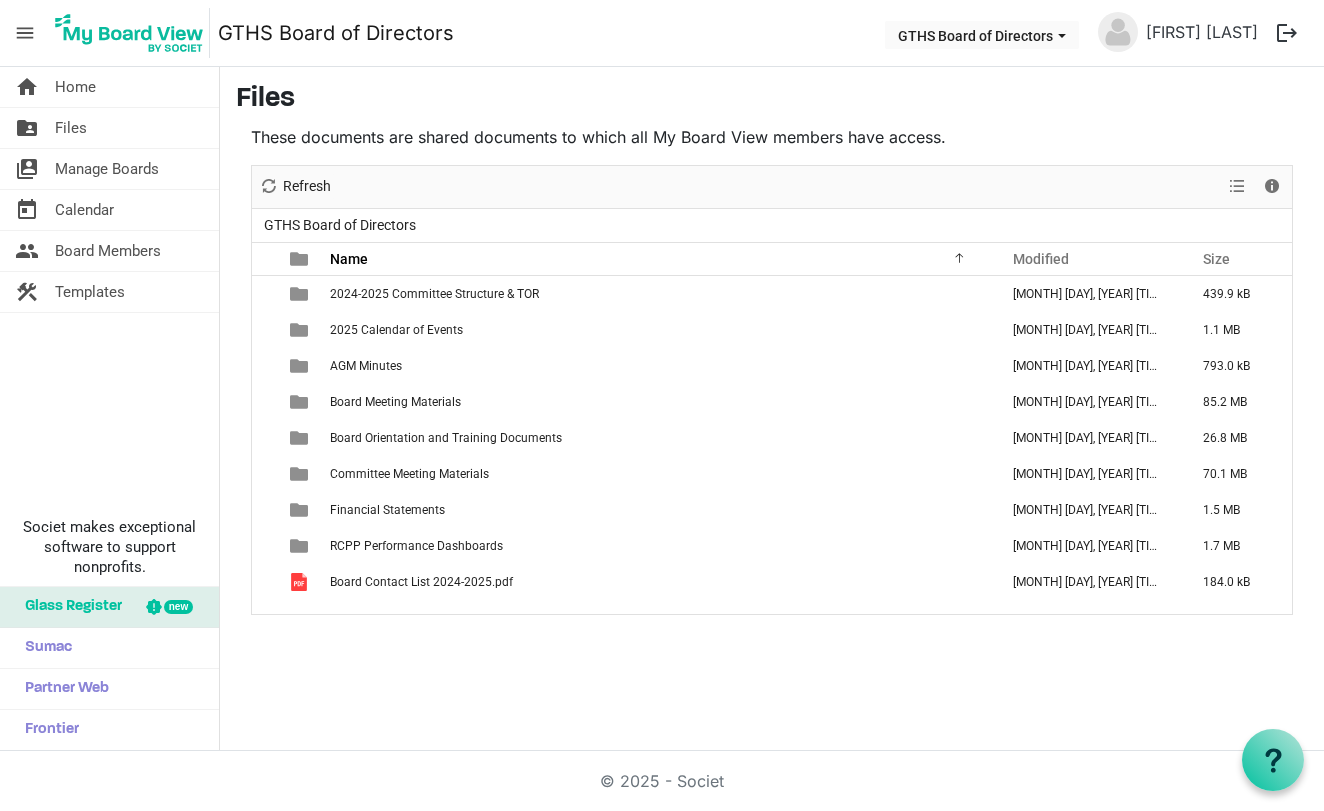 scroll, scrollTop: 0, scrollLeft: 0, axis: both 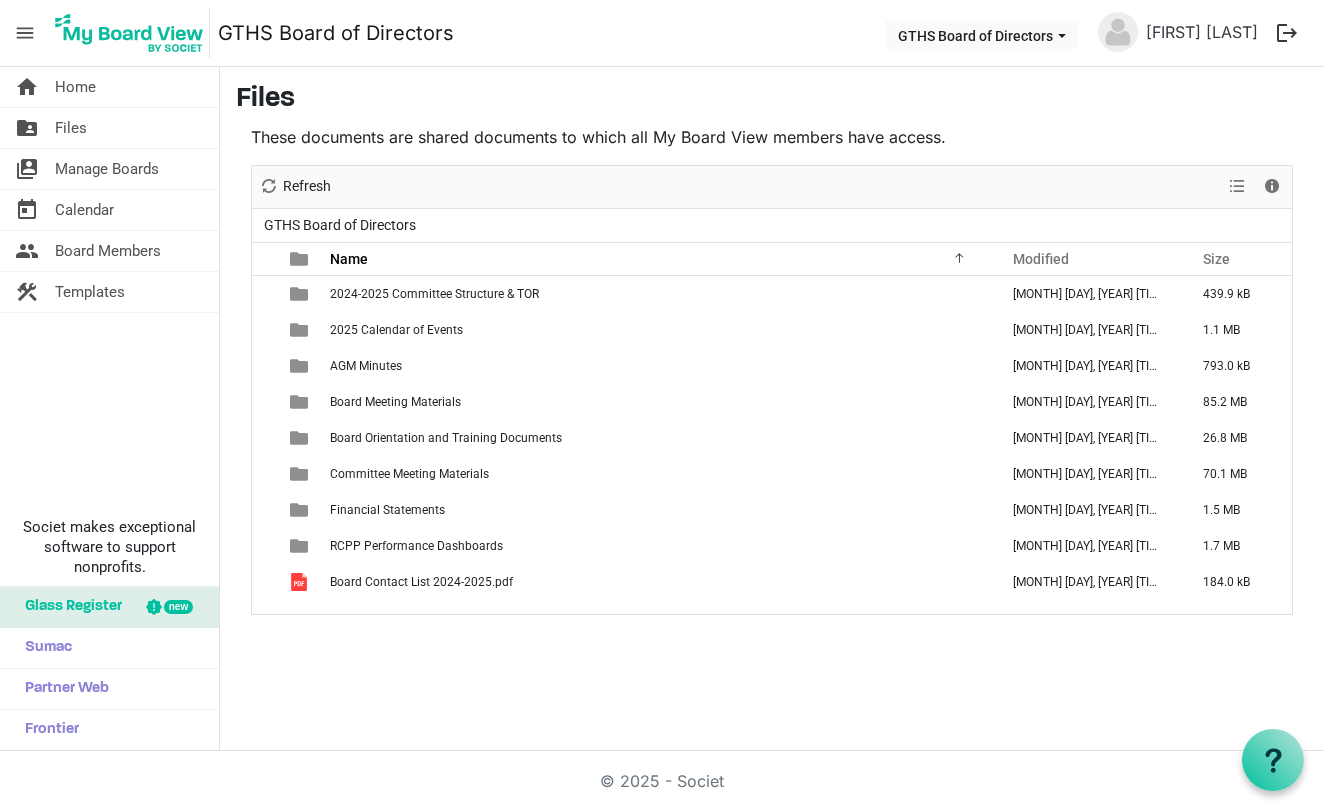 click on "logout" at bounding box center (1287, 33) 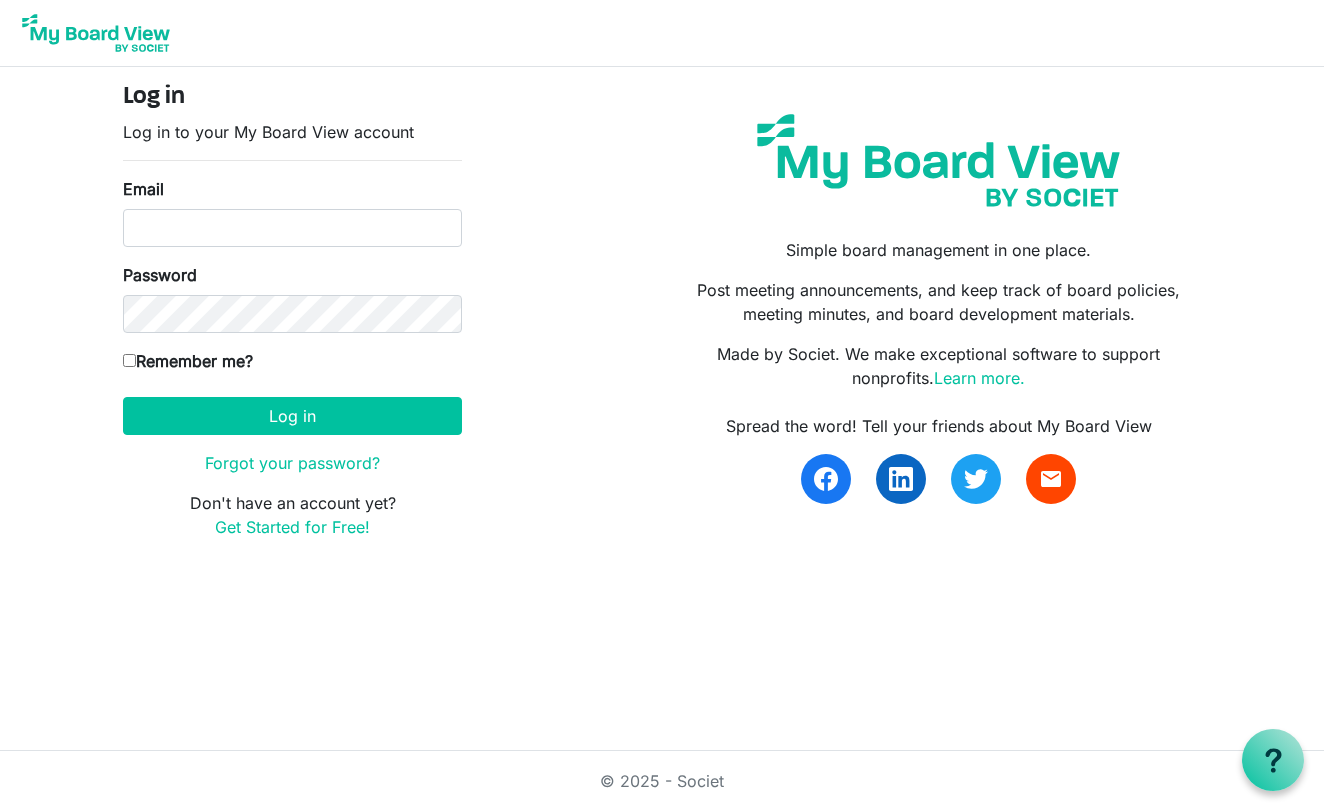 scroll, scrollTop: 0, scrollLeft: 0, axis: both 